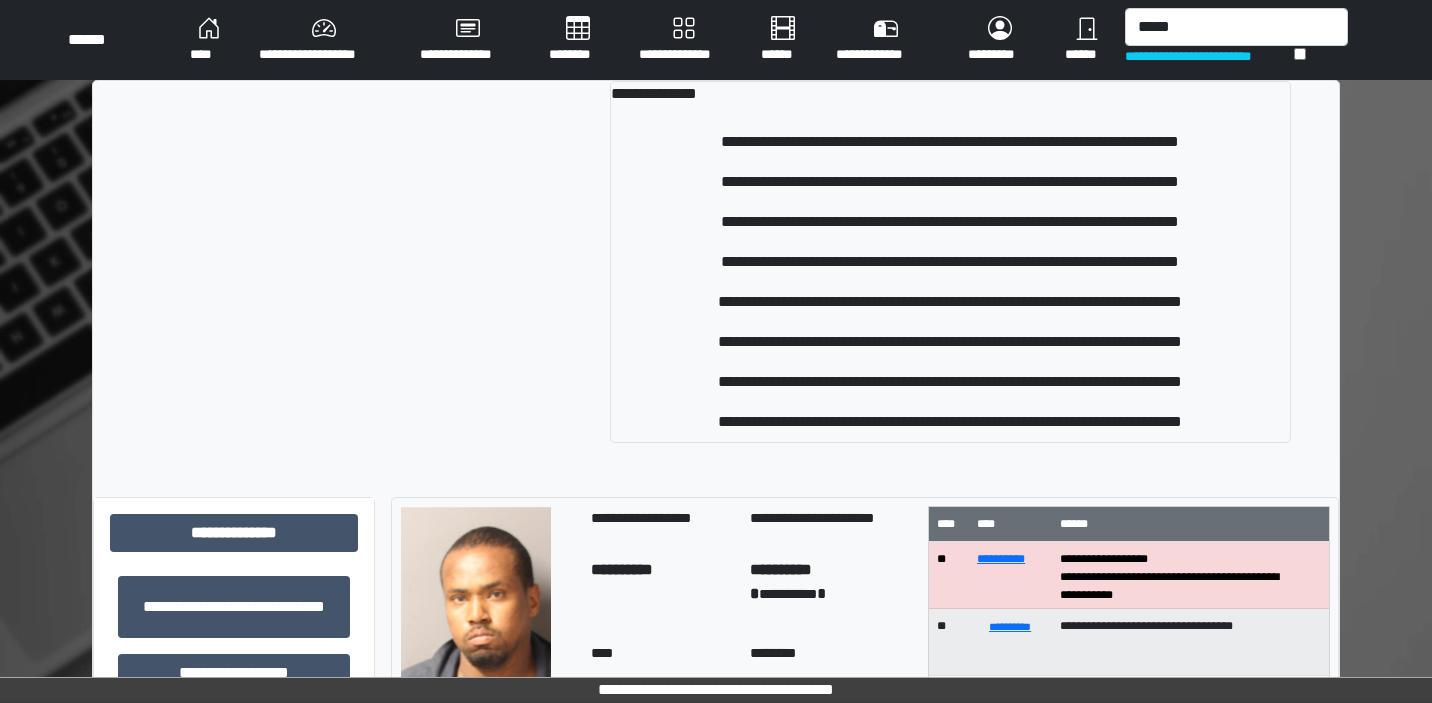 type on "*****" 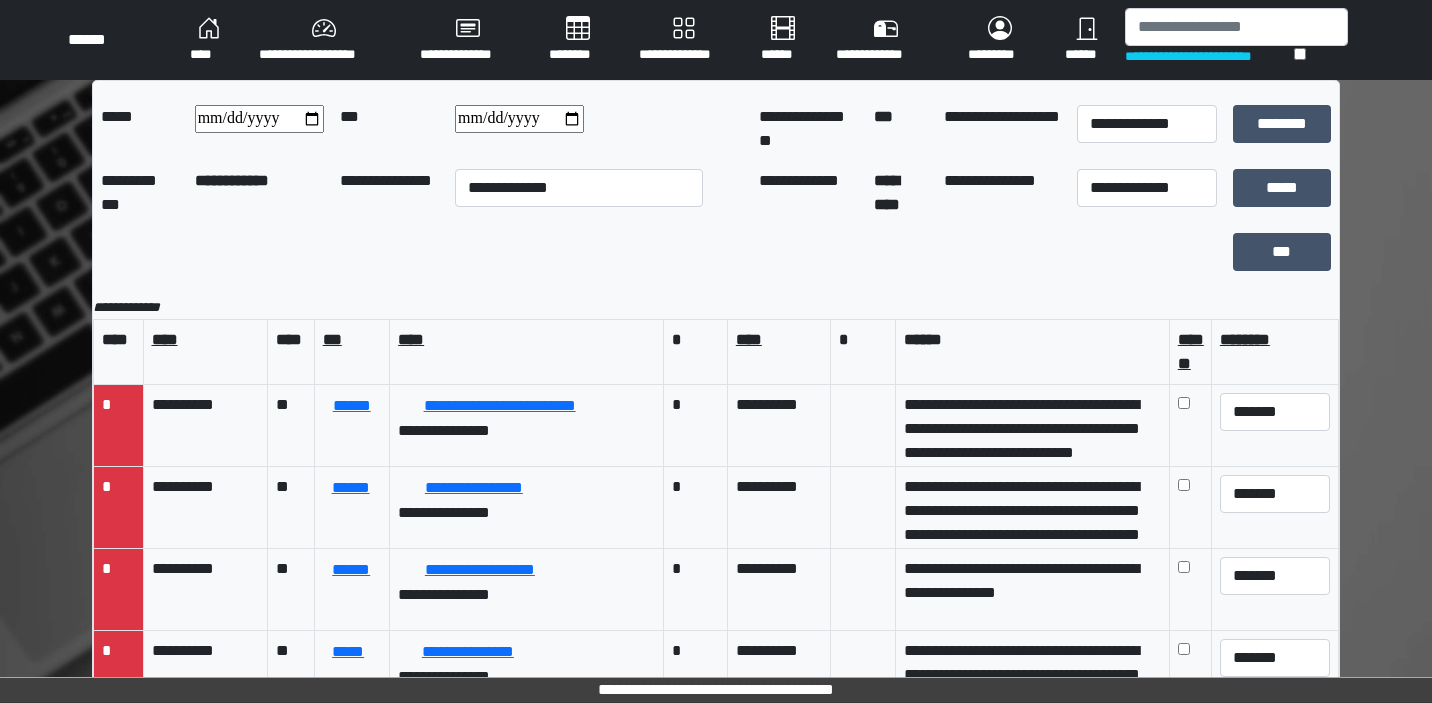 scroll, scrollTop: 0, scrollLeft: 0, axis: both 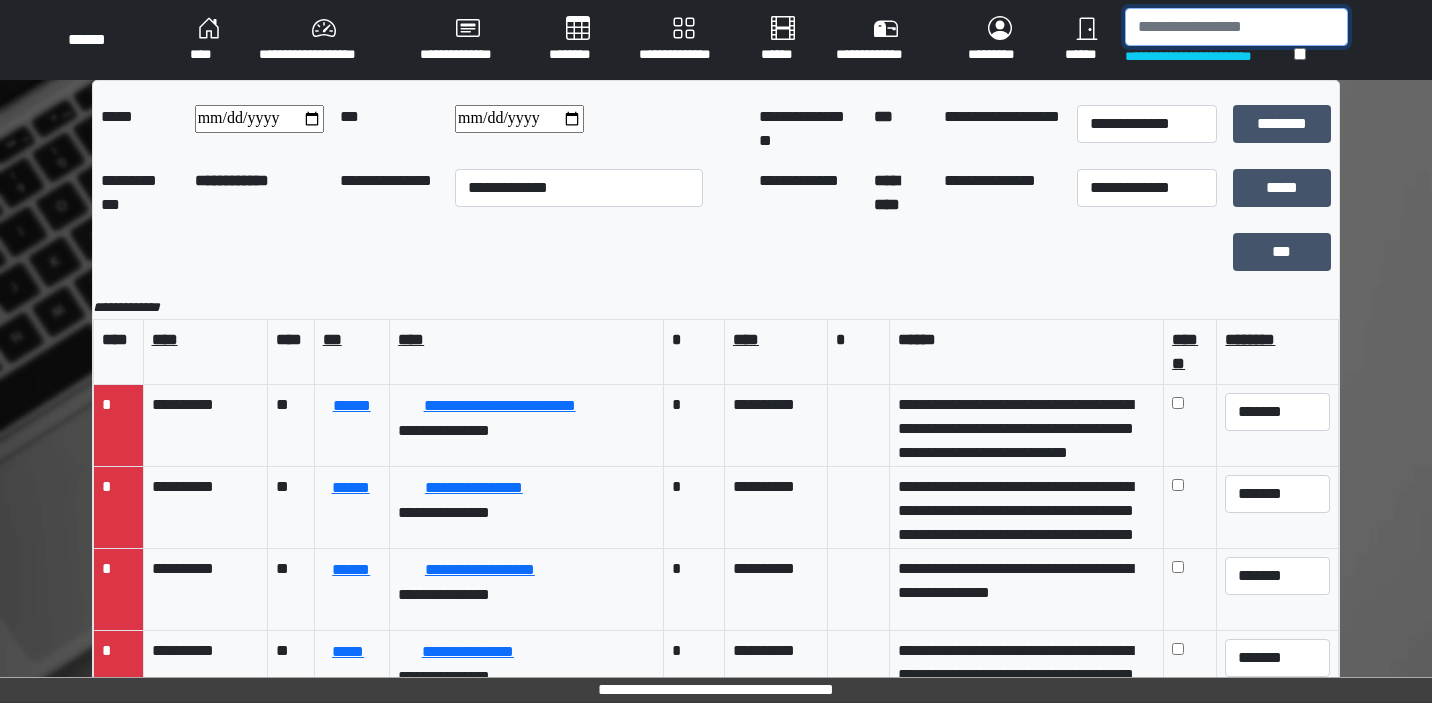 click at bounding box center (1236, 27) 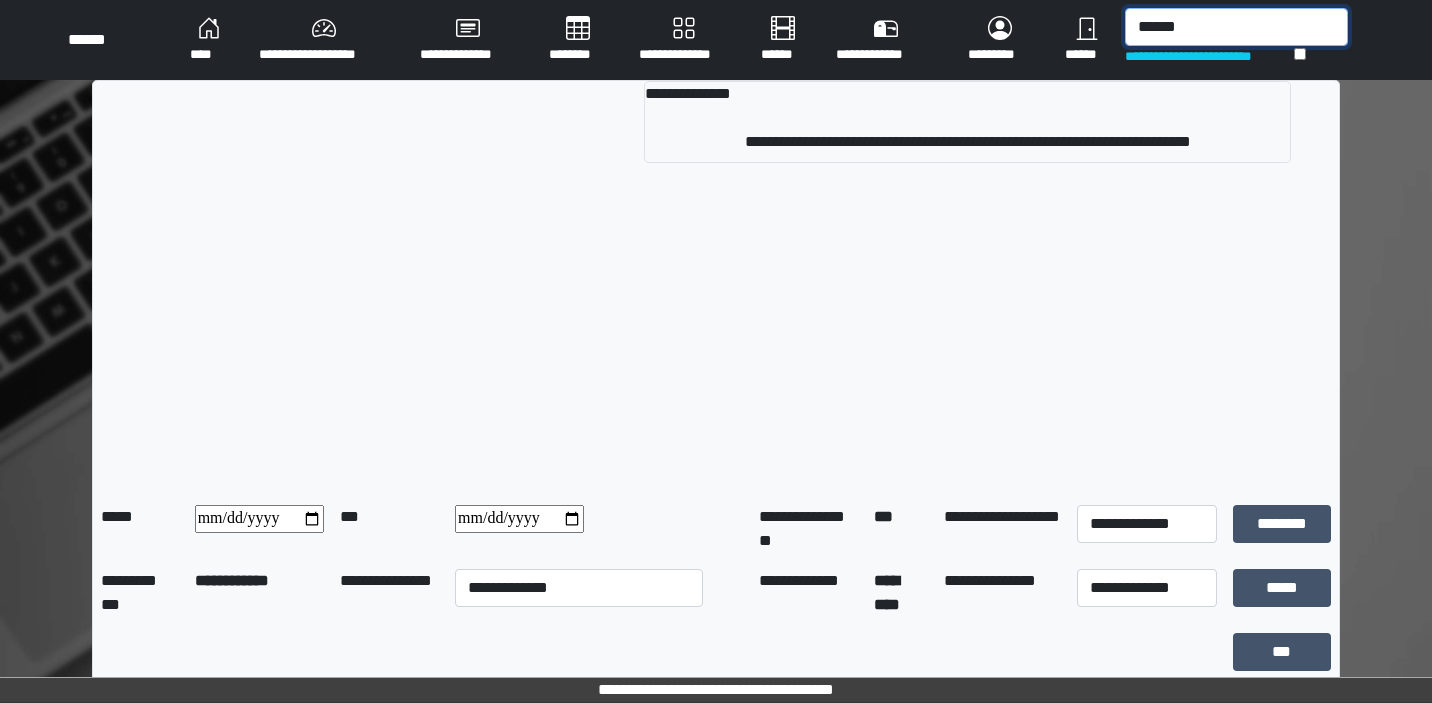 type on "*****" 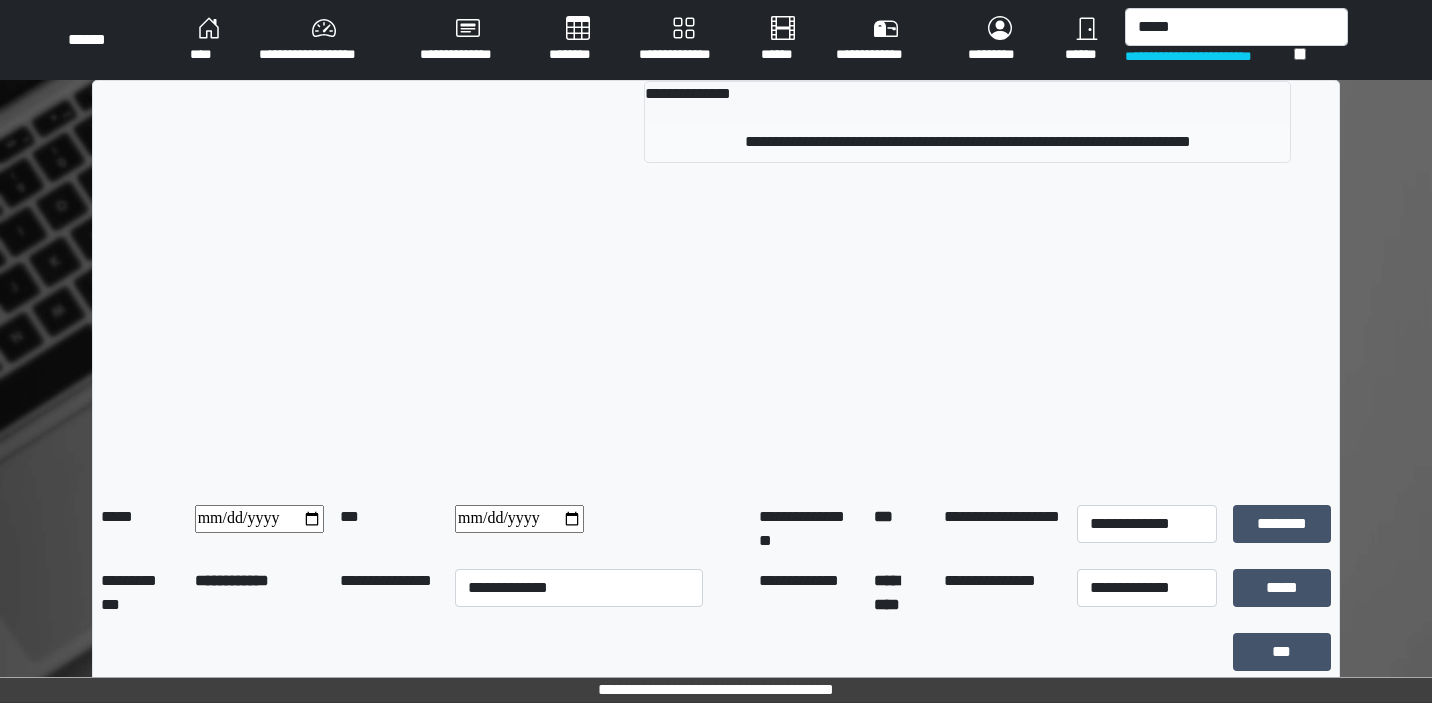 drag, startPoint x: 1131, startPoint y: 65, endPoint x: 1049, endPoint y: 147, distance: 115.965515 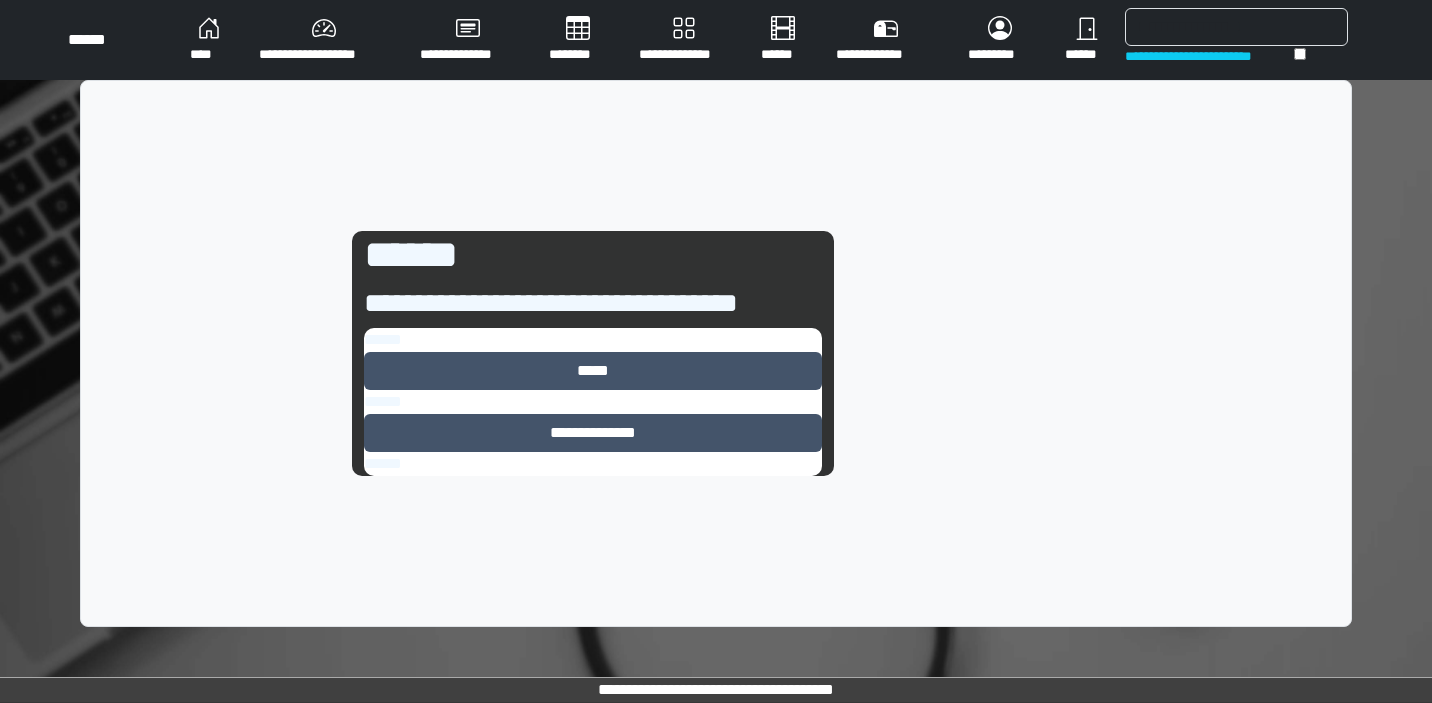 click on "*****" at bounding box center [593, 371] 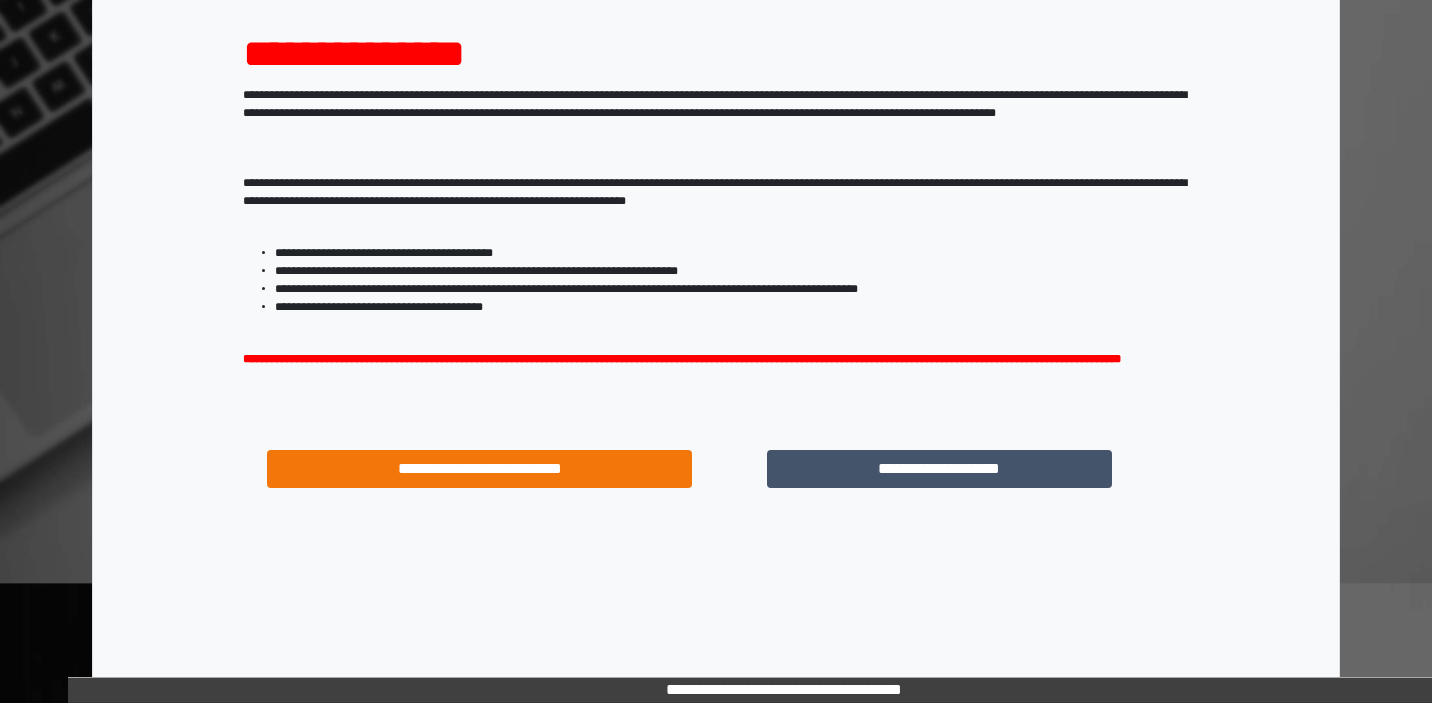 scroll, scrollTop: 225, scrollLeft: 0, axis: vertical 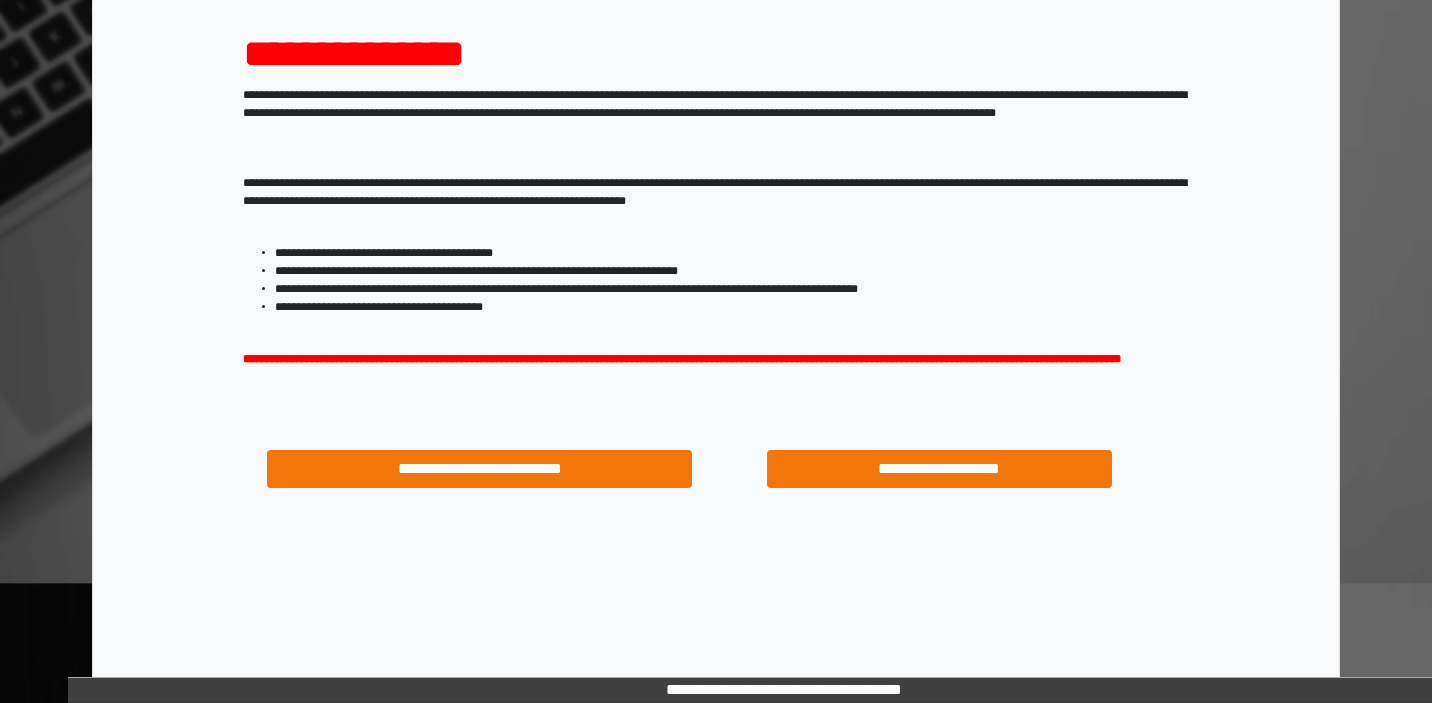 click on "**********" at bounding box center (939, 469) 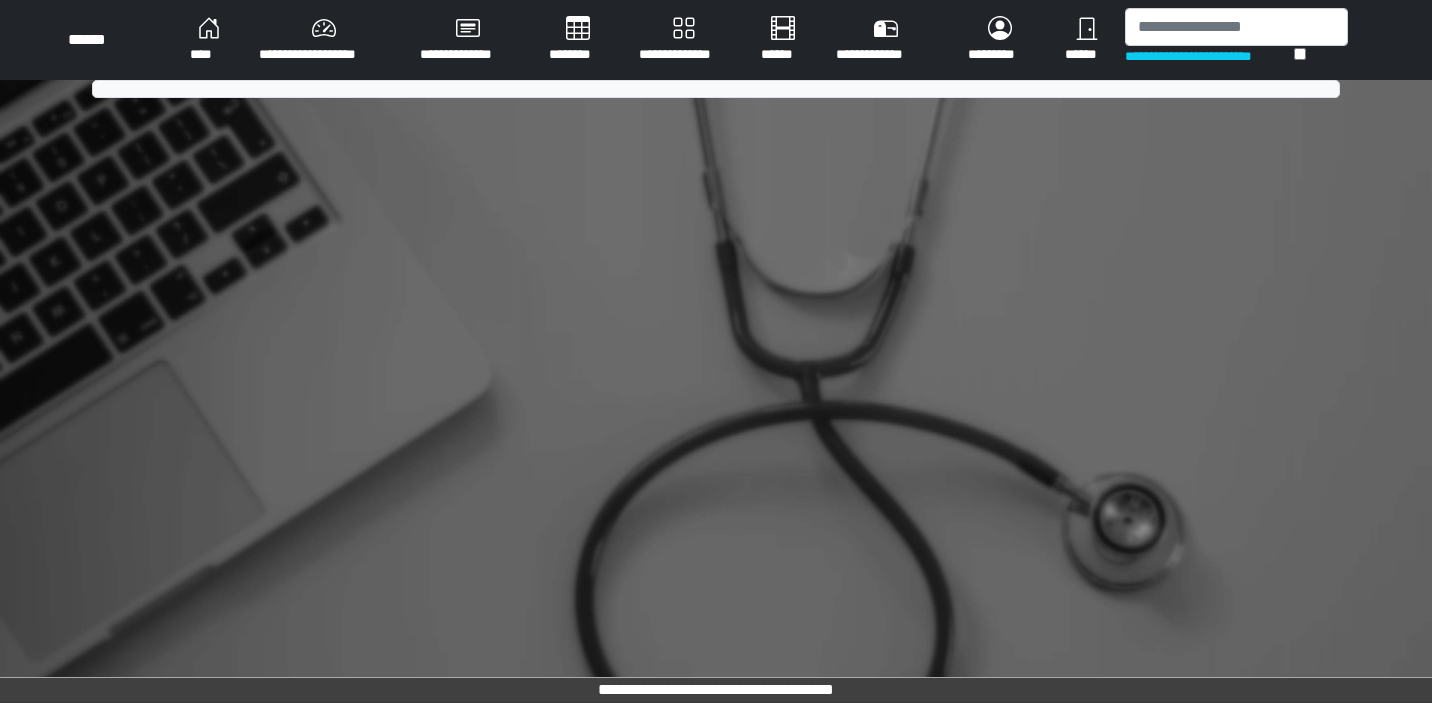 scroll, scrollTop: 0, scrollLeft: 0, axis: both 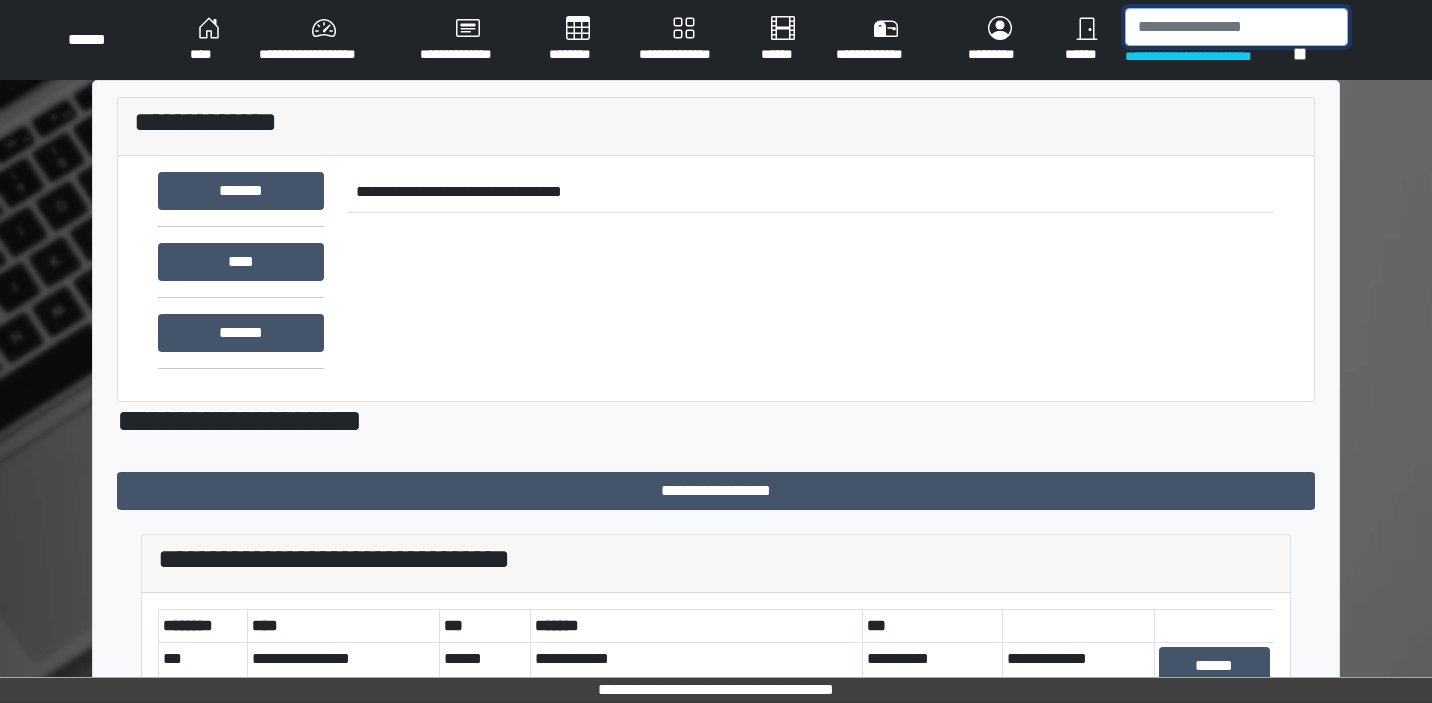 click at bounding box center (1236, 27) 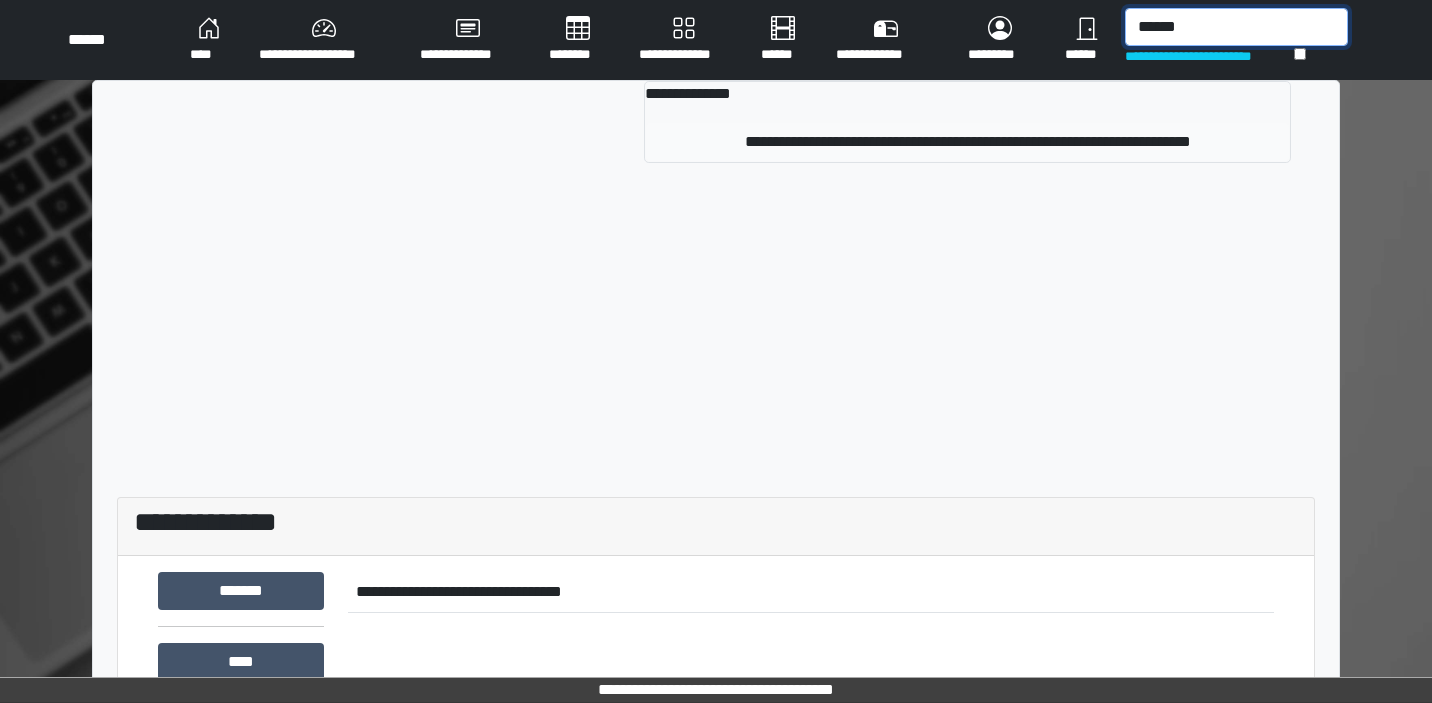 type on "******" 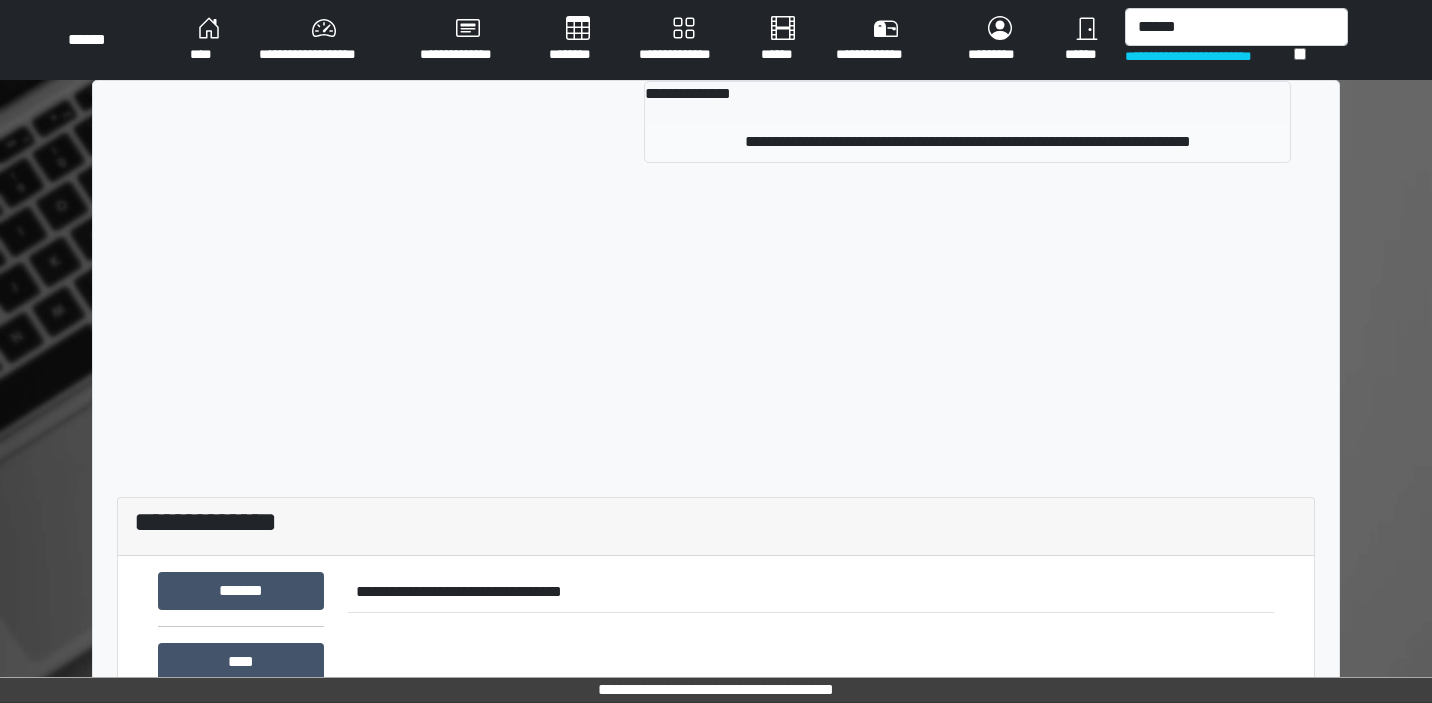 click on "**********" at bounding box center (967, 142) 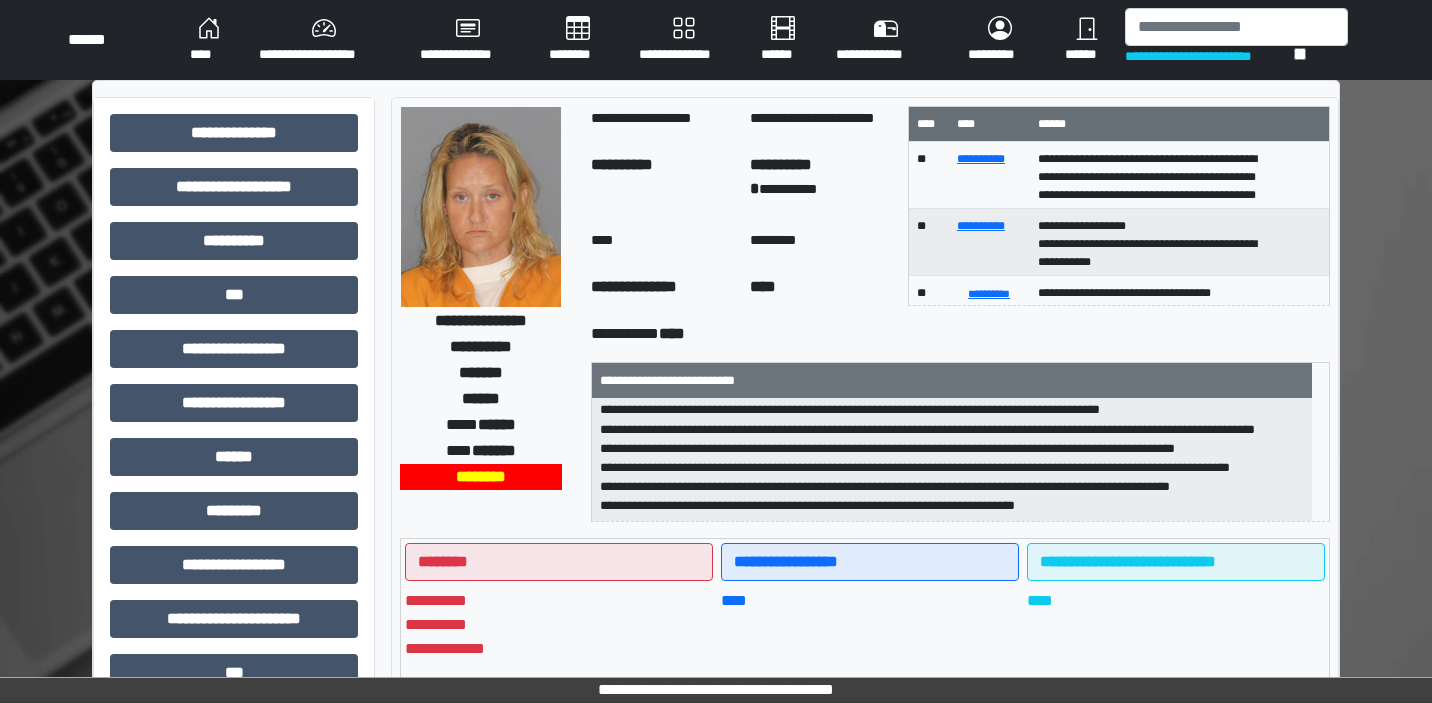 scroll, scrollTop: 252, scrollLeft: 0, axis: vertical 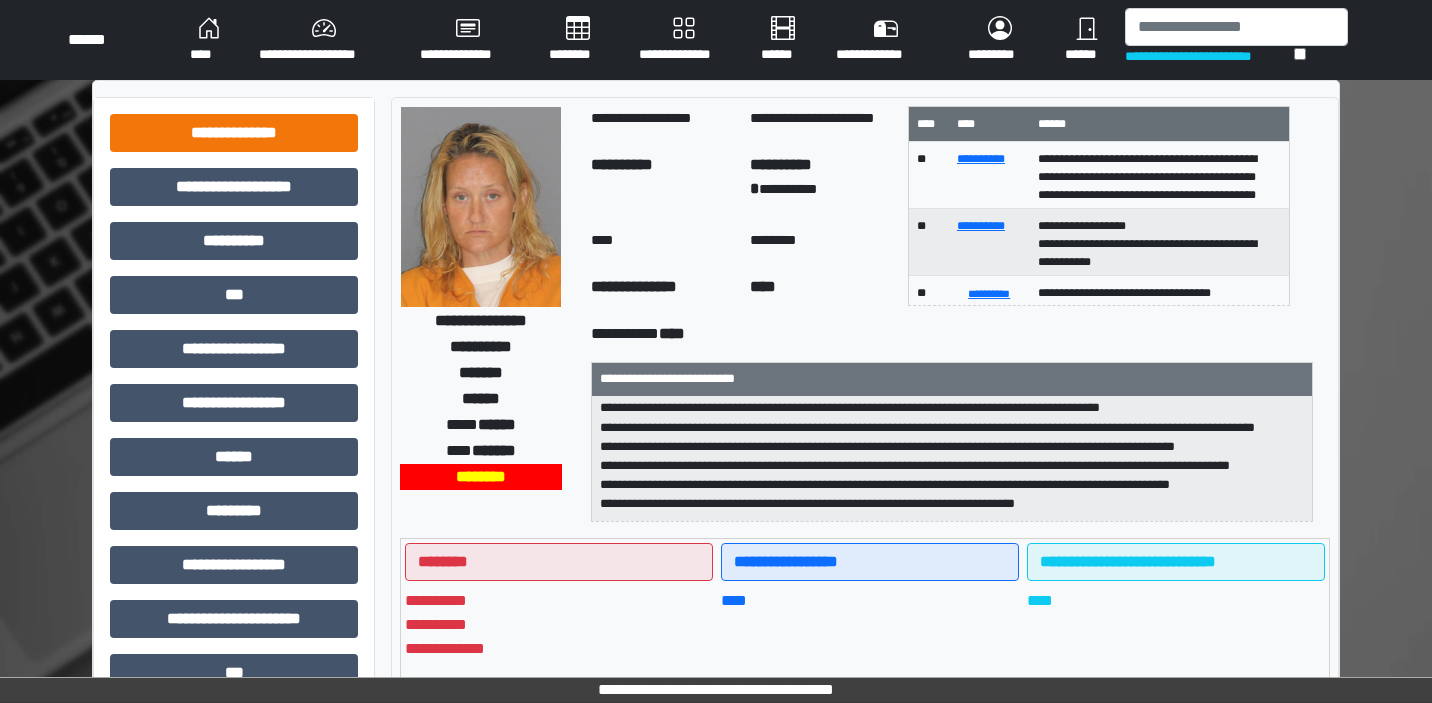 click on "**********" at bounding box center (234, 133) 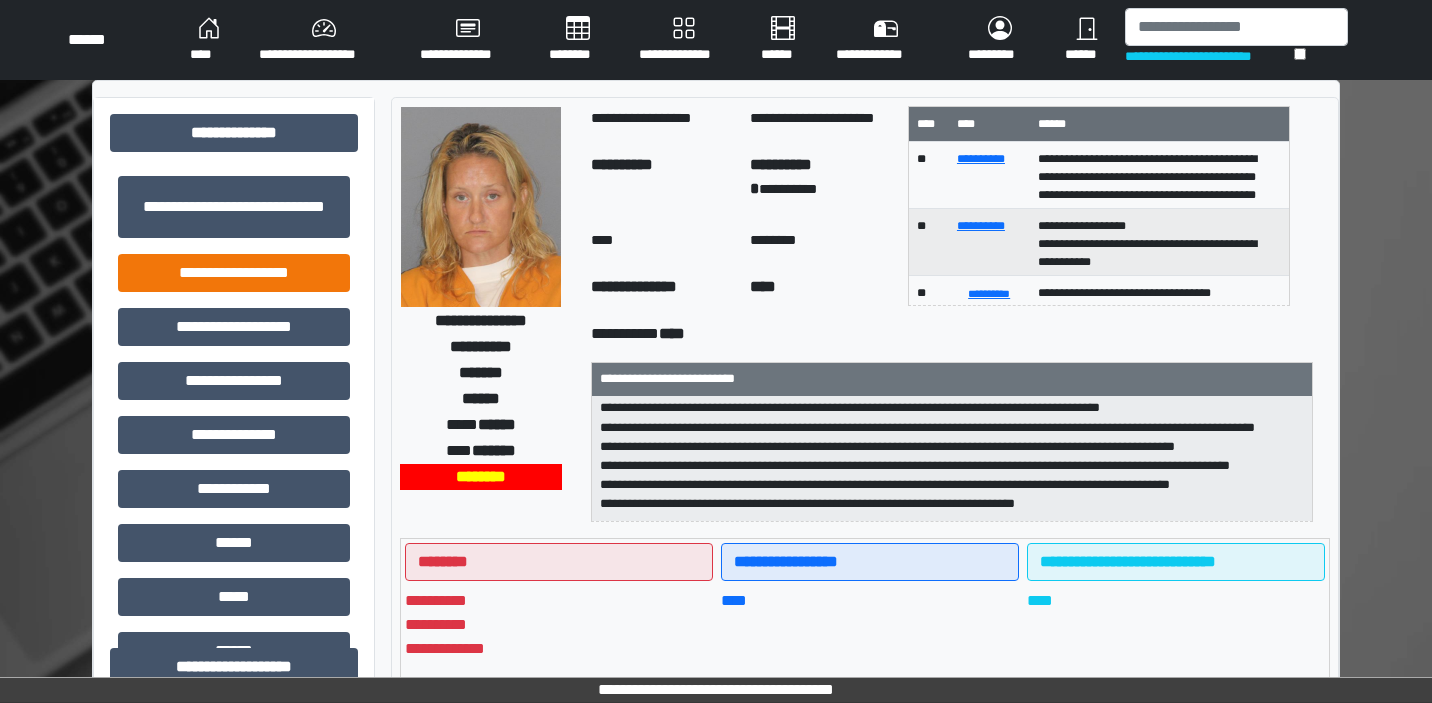 click on "**********" at bounding box center [234, 273] 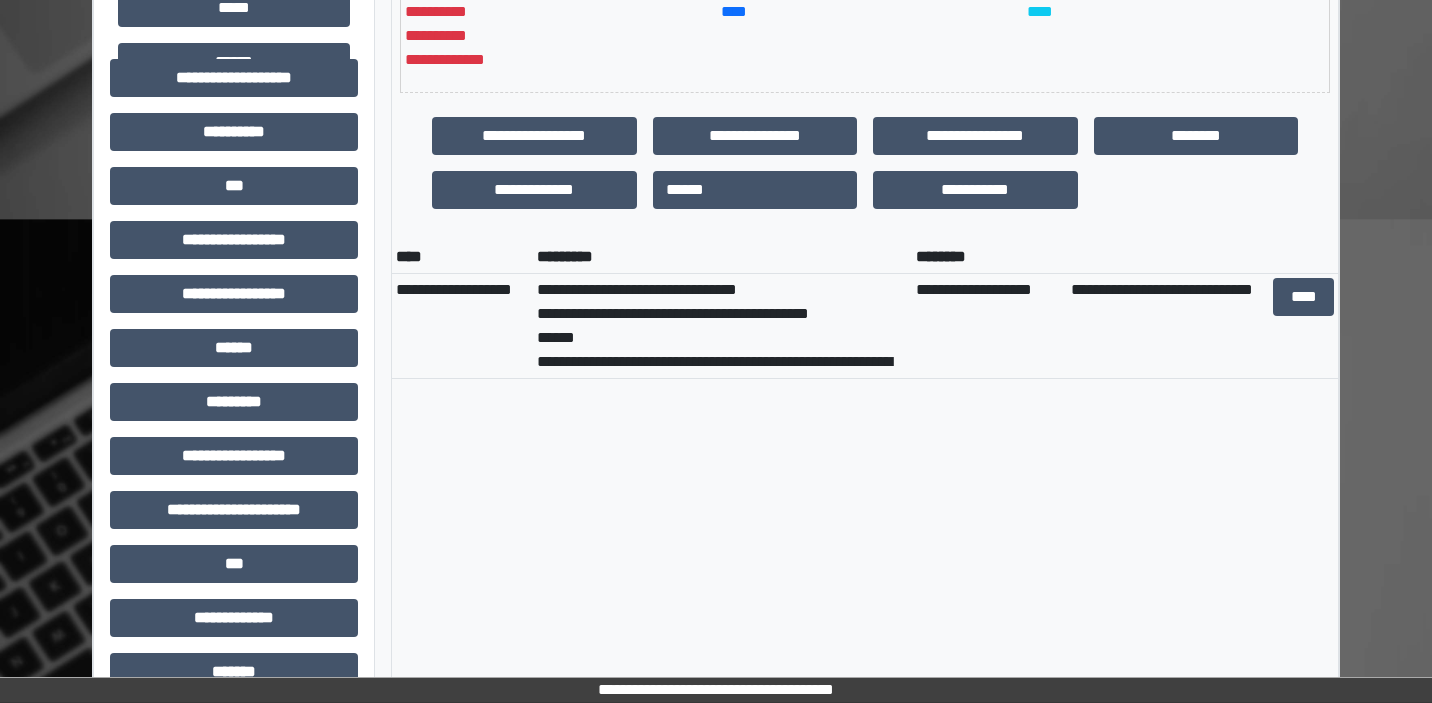 scroll, scrollTop: 605, scrollLeft: 0, axis: vertical 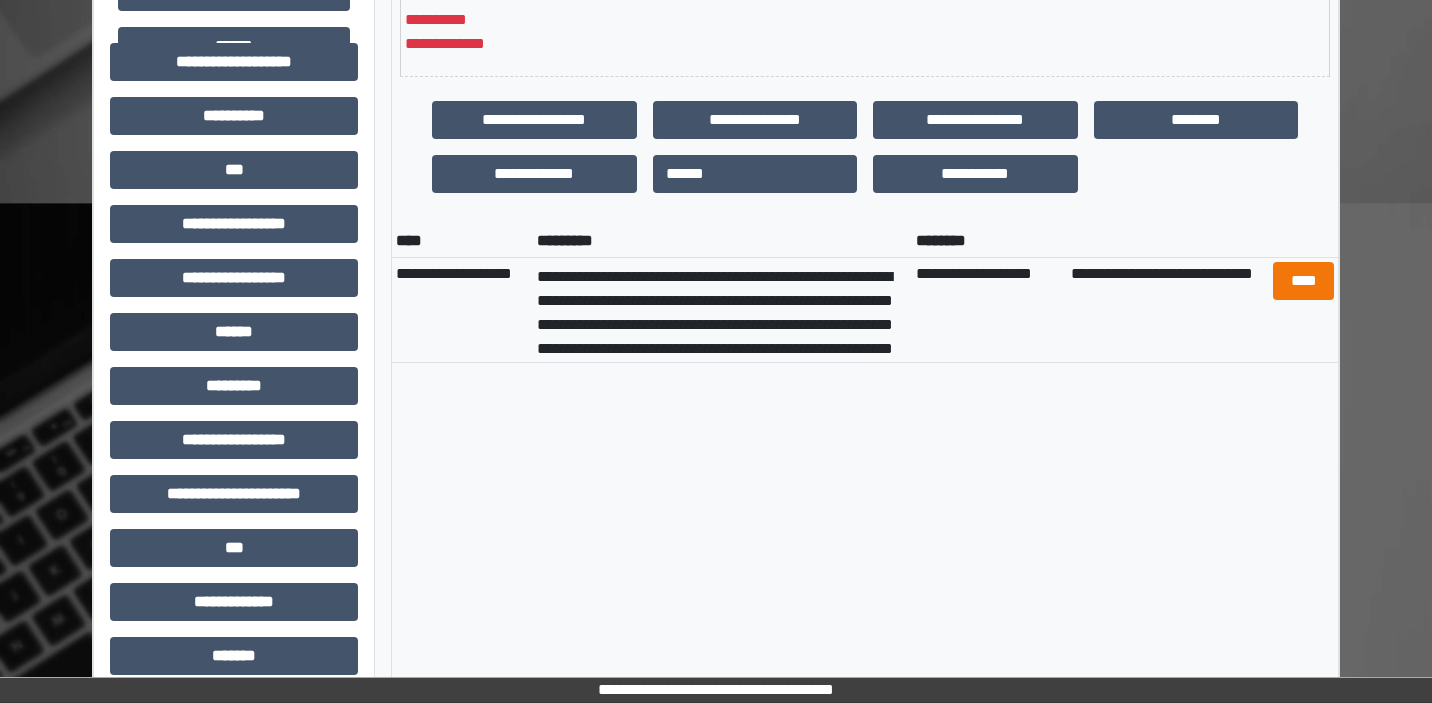 click on "****" at bounding box center (1303, 281) 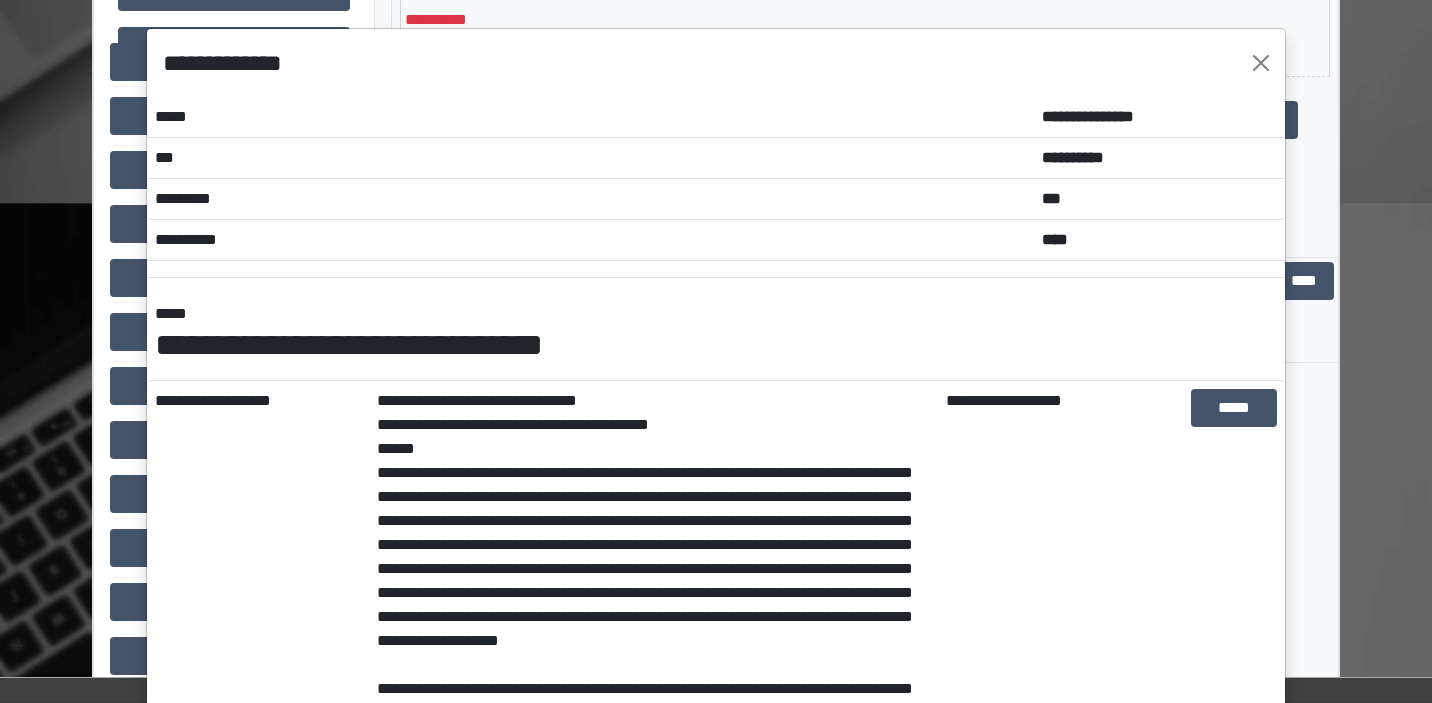 scroll, scrollTop: 0, scrollLeft: 0, axis: both 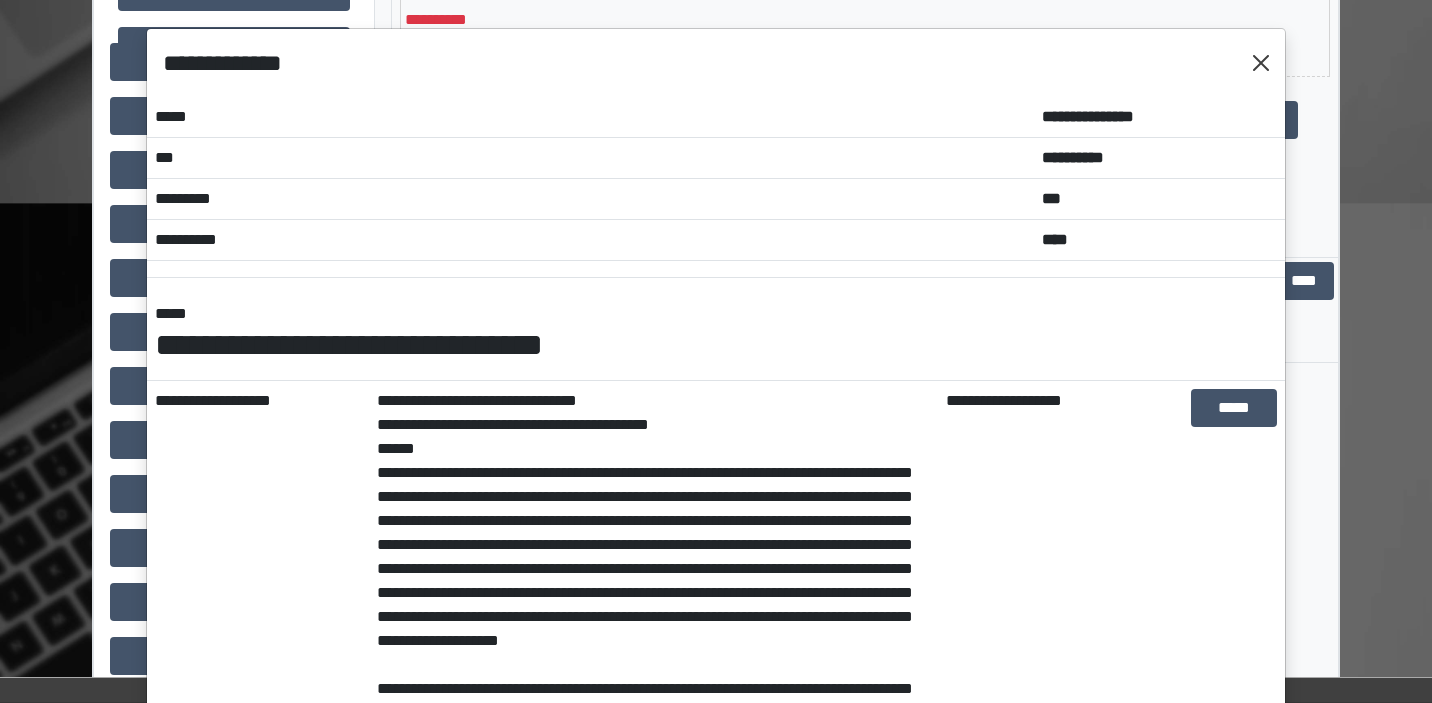click at bounding box center (1261, 63) 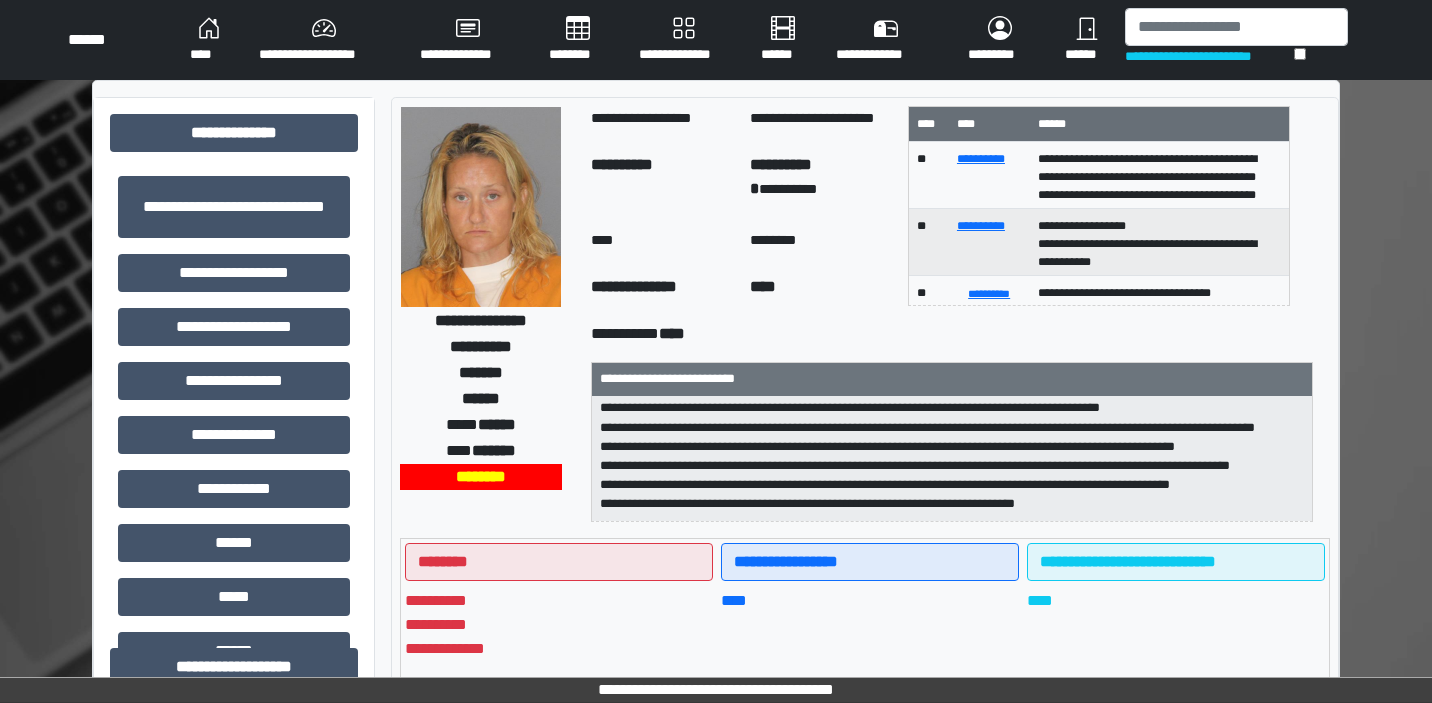 scroll, scrollTop: 0, scrollLeft: 0, axis: both 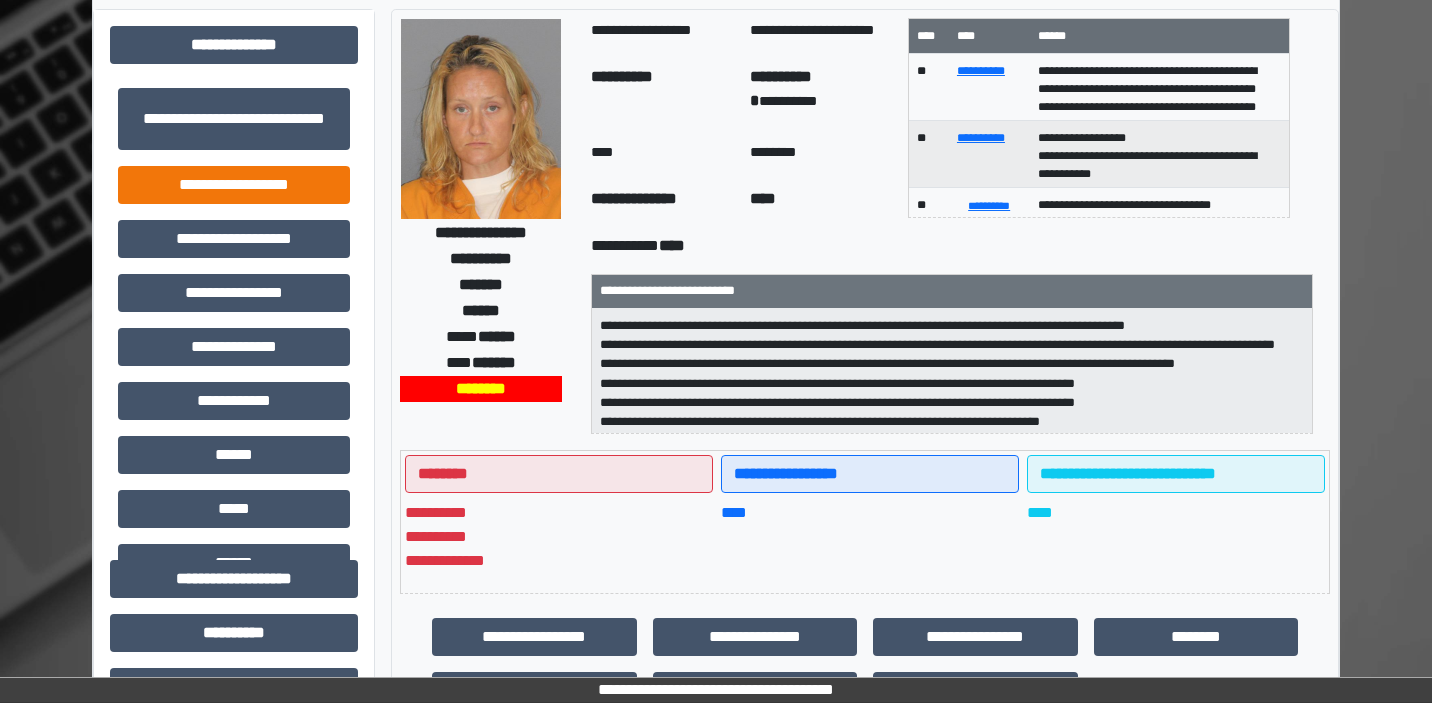 click on "**********" at bounding box center (234, 185) 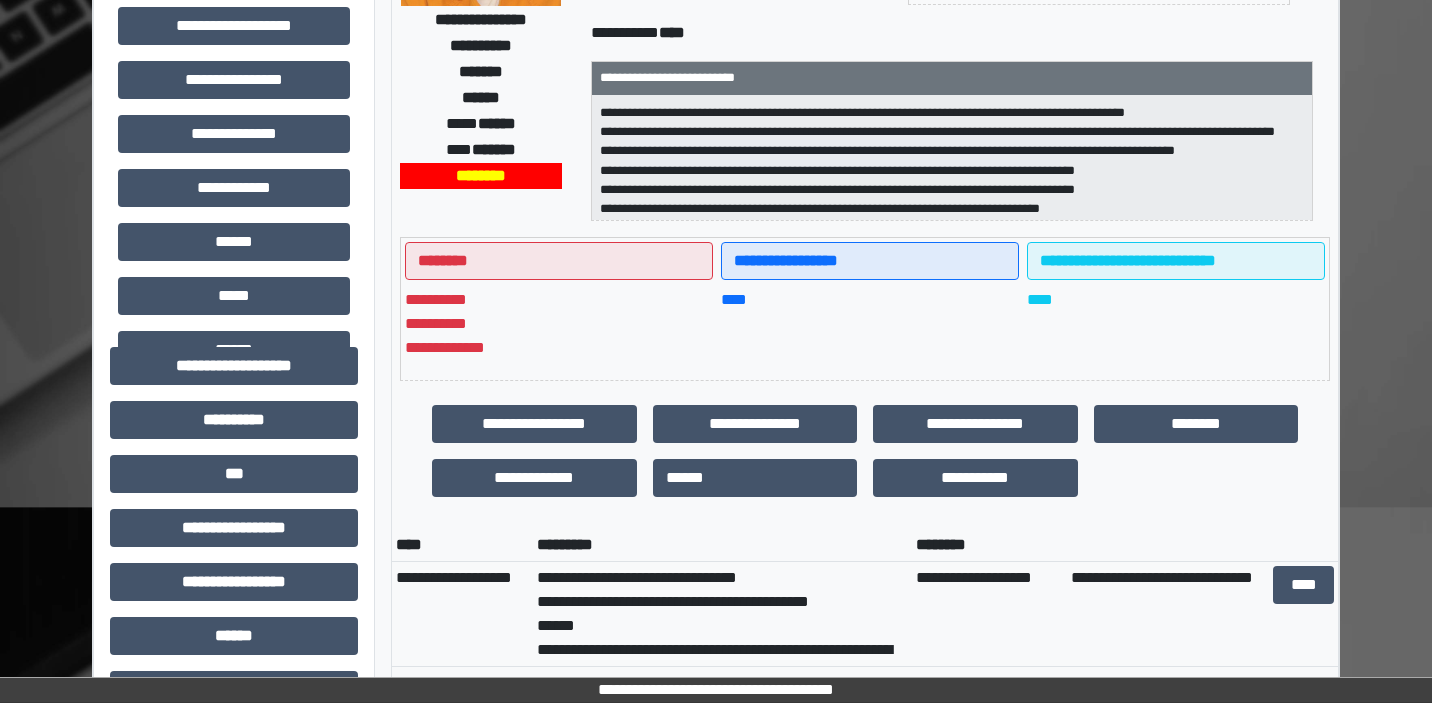 scroll, scrollTop: 305, scrollLeft: 0, axis: vertical 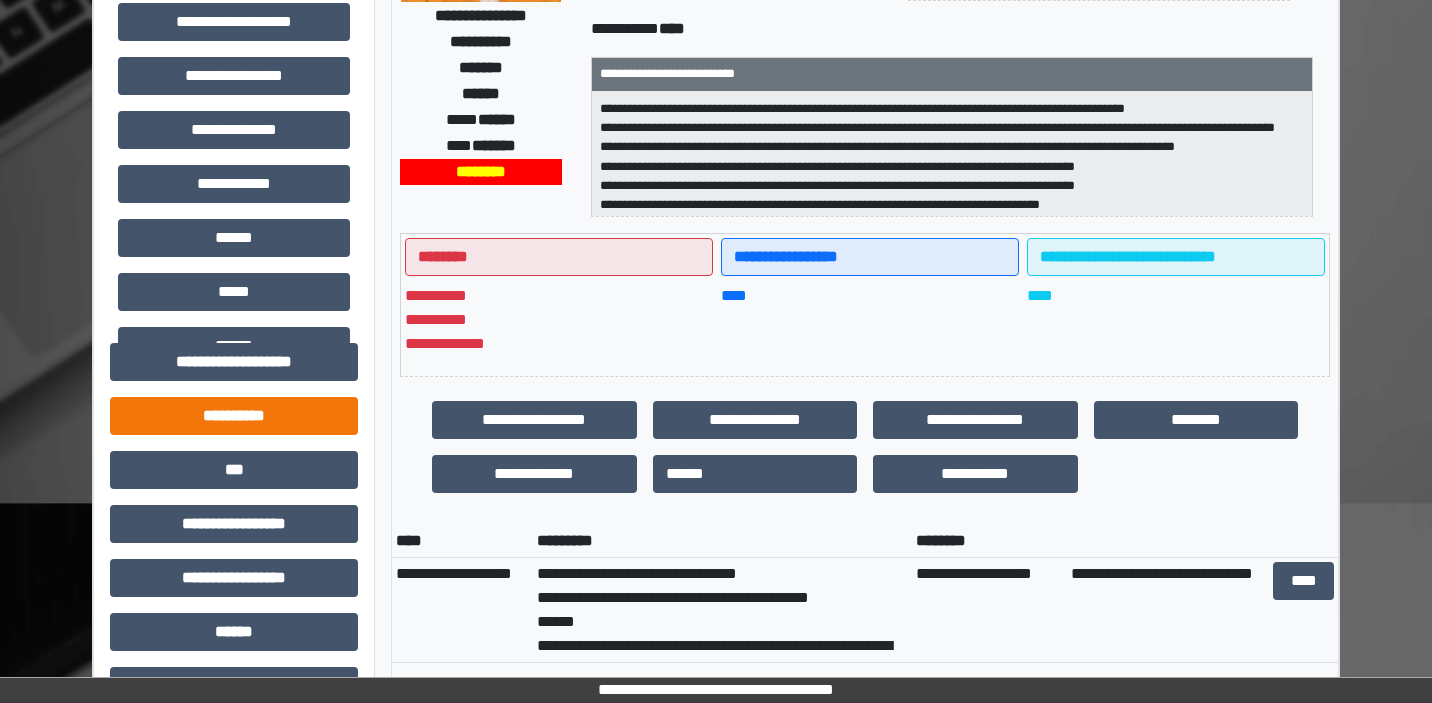 click on "**********" at bounding box center (234, 416) 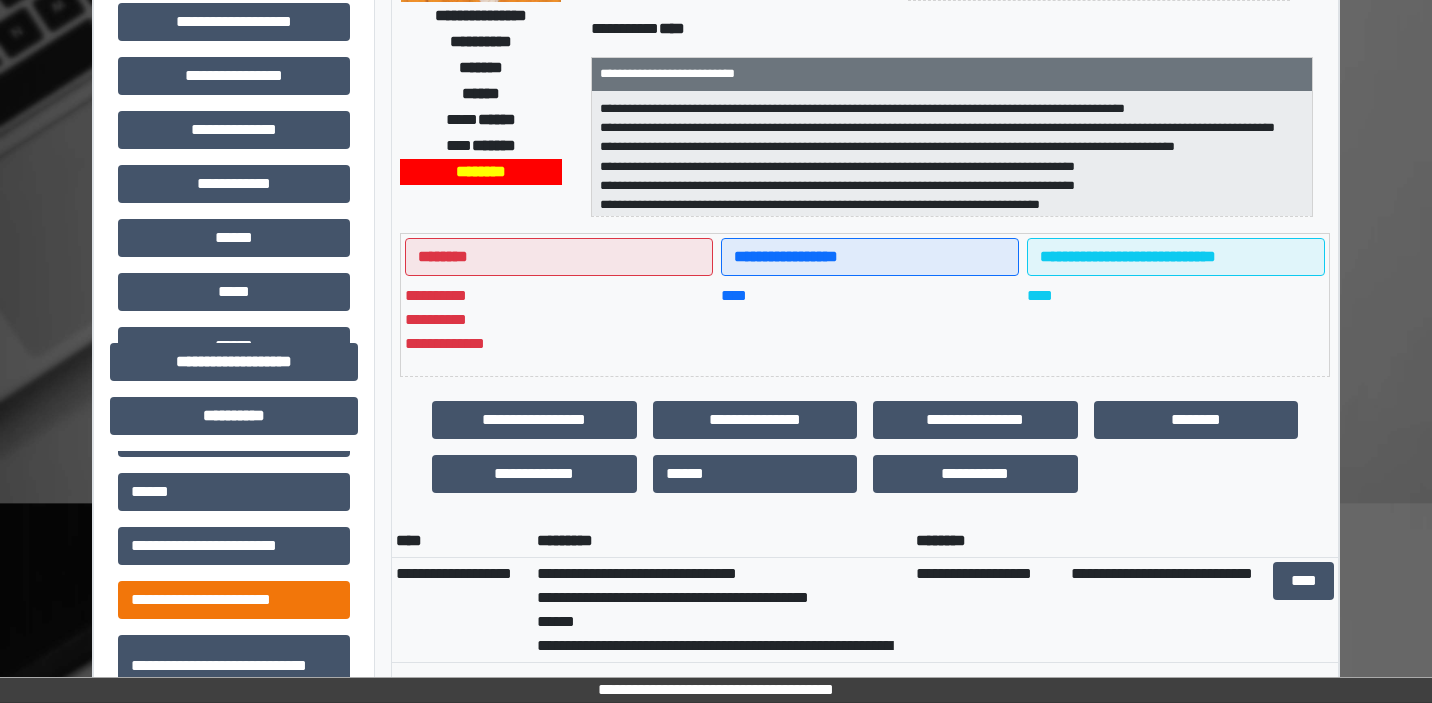 scroll, scrollTop: 202, scrollLeft: 0, axis: vertical 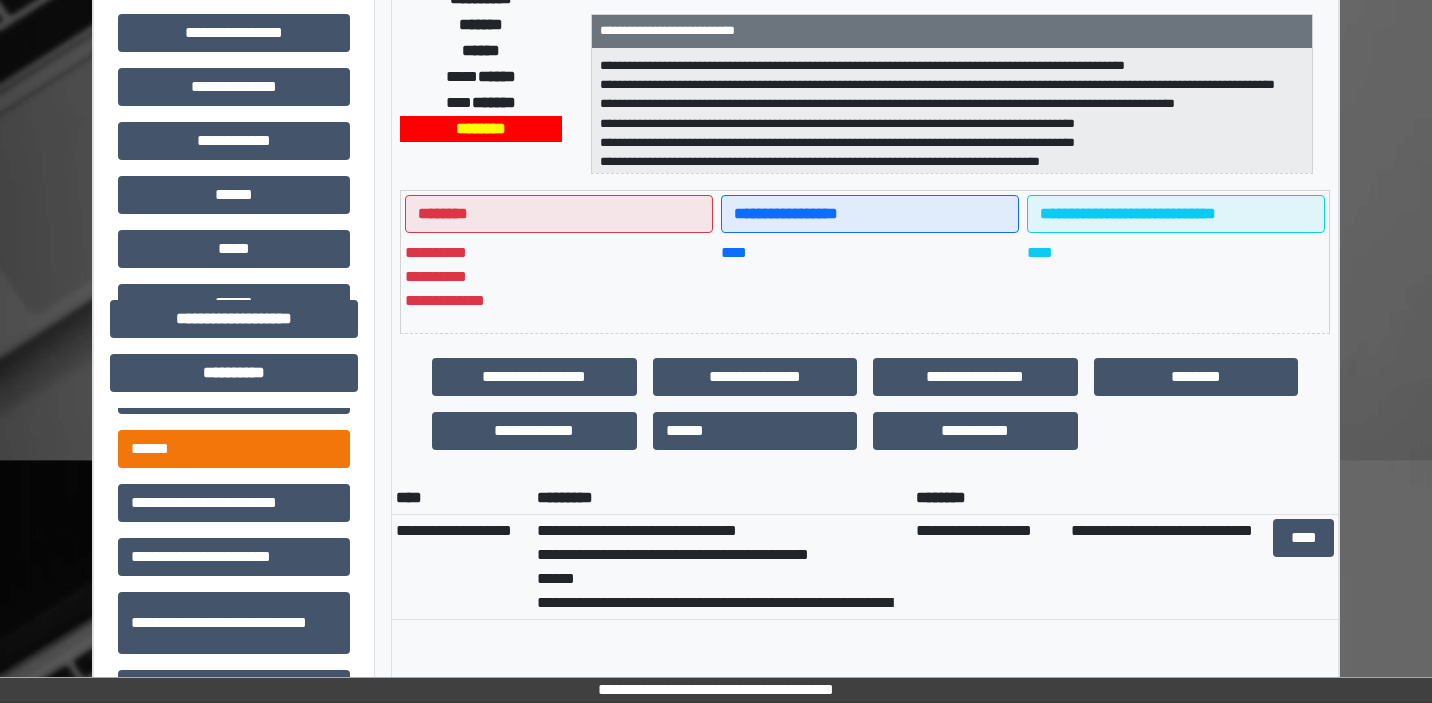 click on "******" at bounding box center [234, 449] 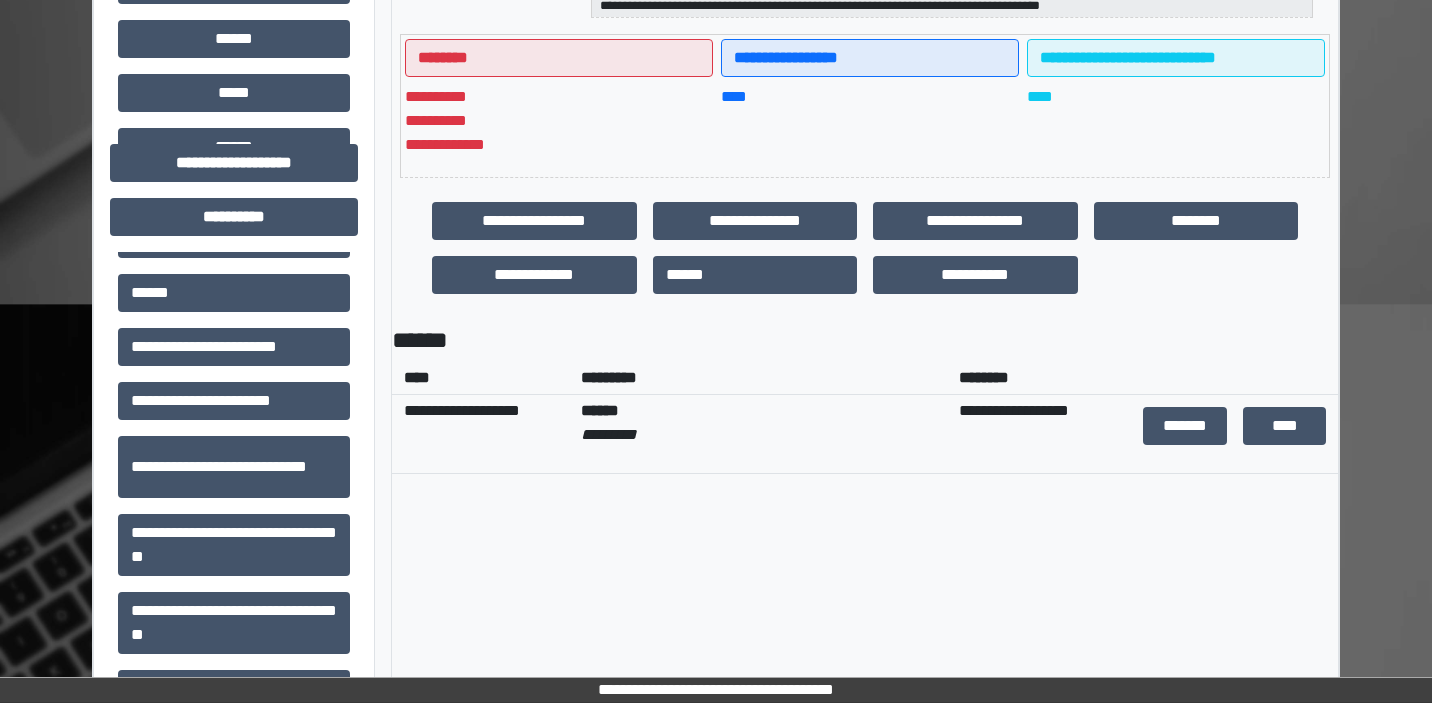 scroll, scrollTop: 554, scrollLeft: 0, axis: vertical 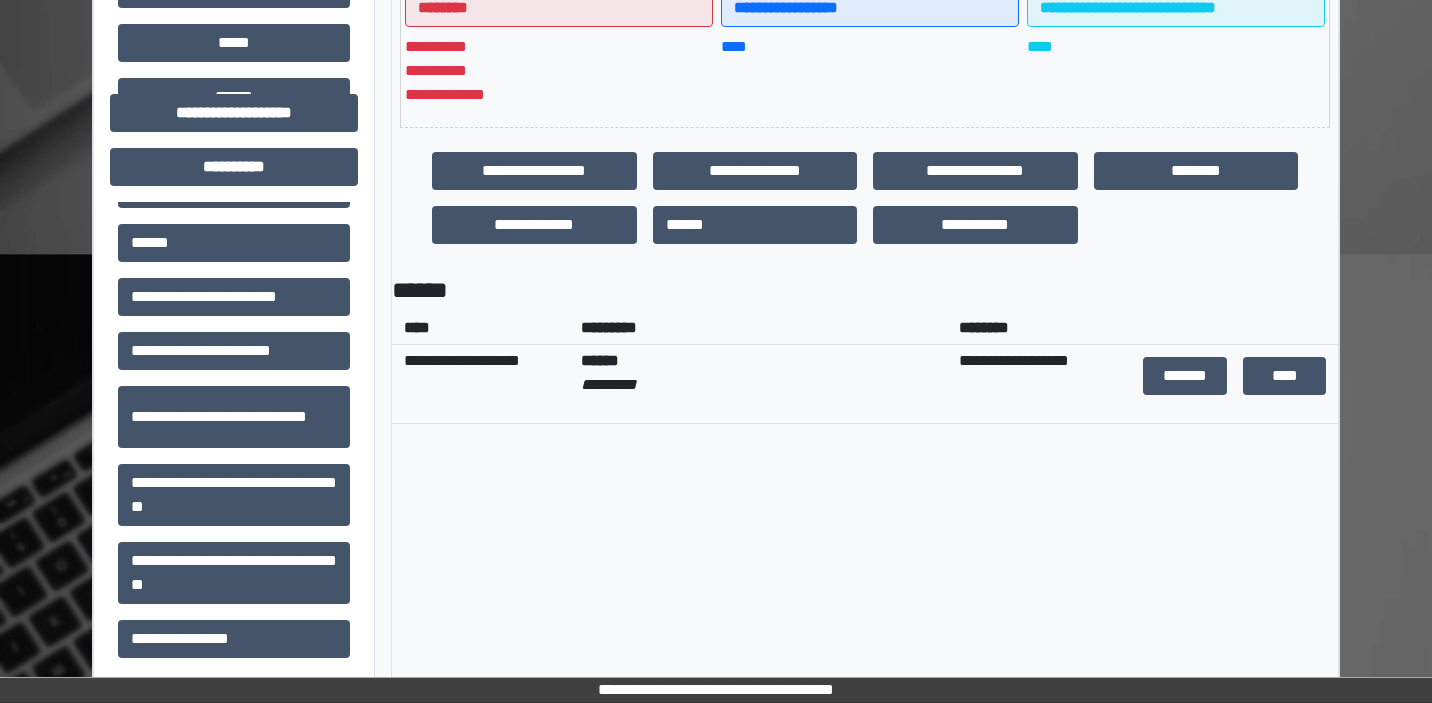 click on "*******" at bounding box center (1185, 376) 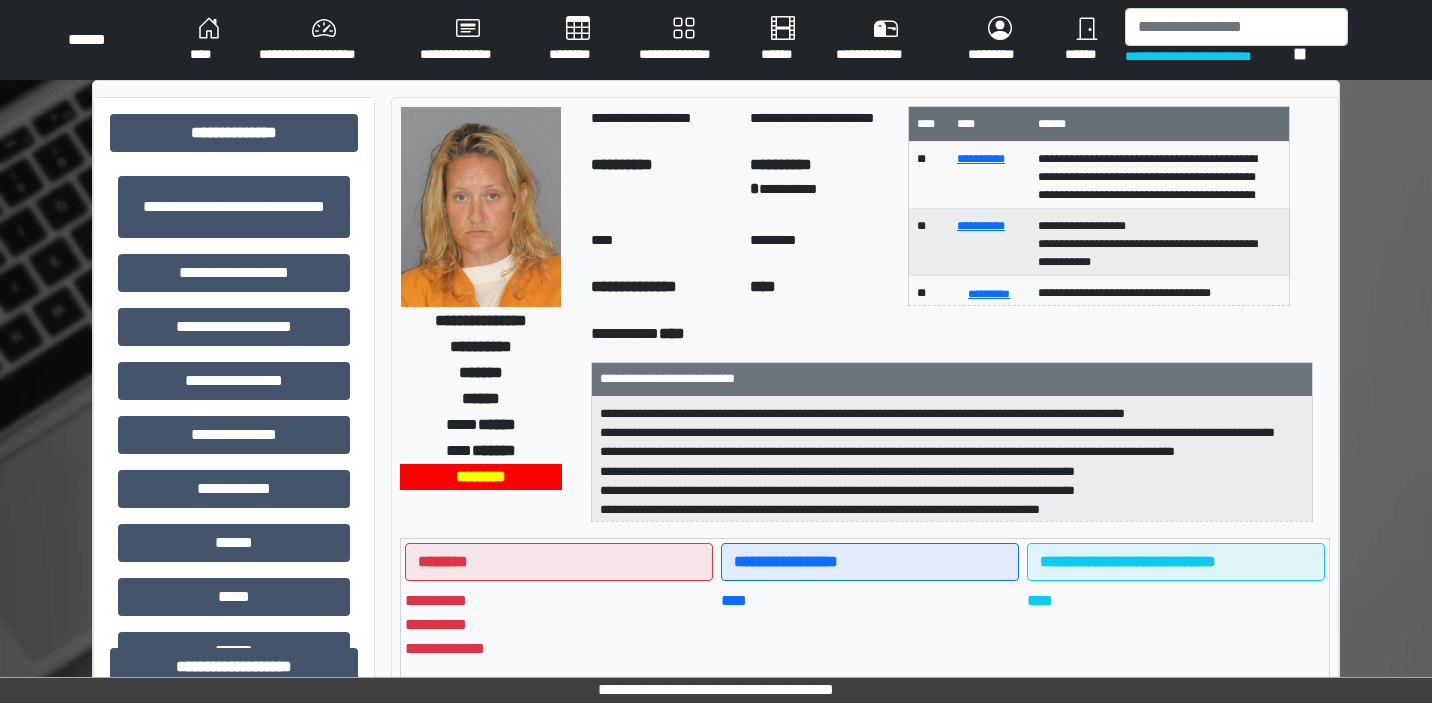 scroll, scrollTop: 0, scrollLeft: 0, axis: both 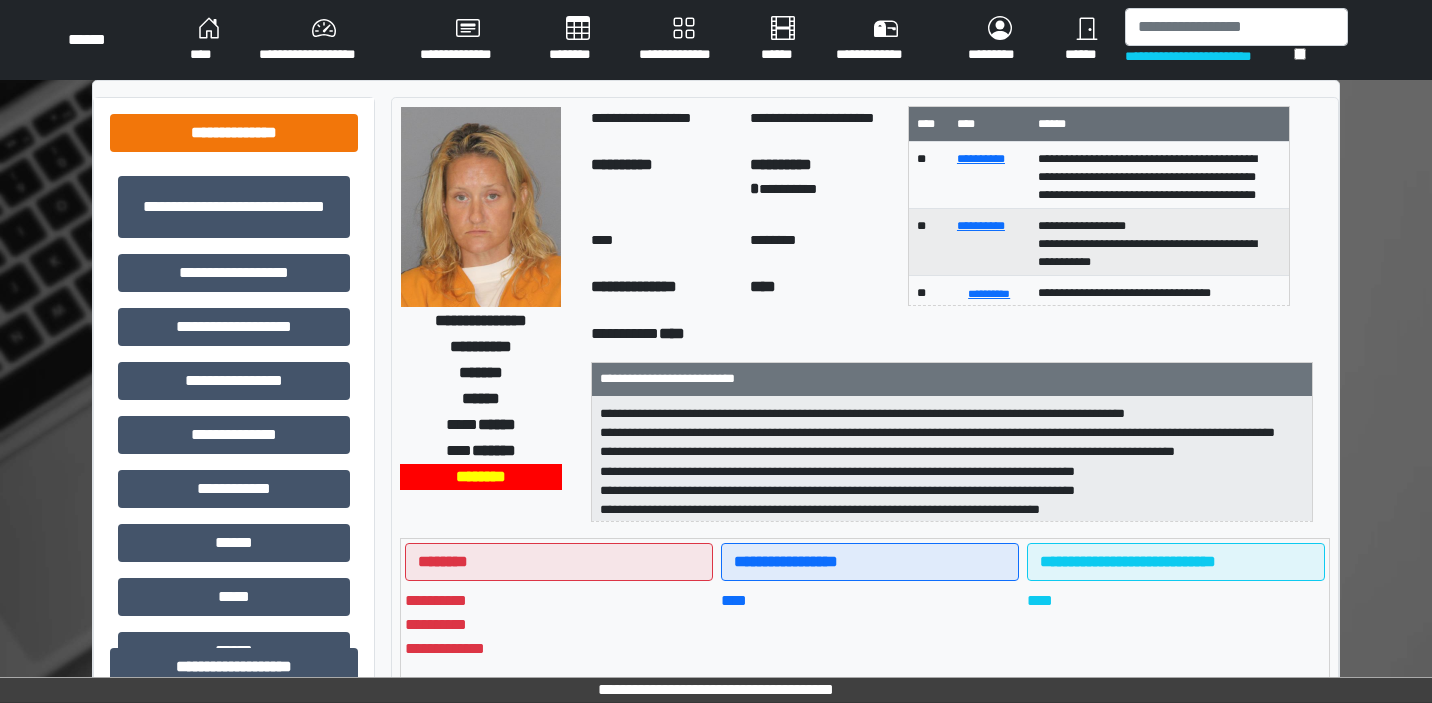 click on "**********" at bounding box center [234, 133] 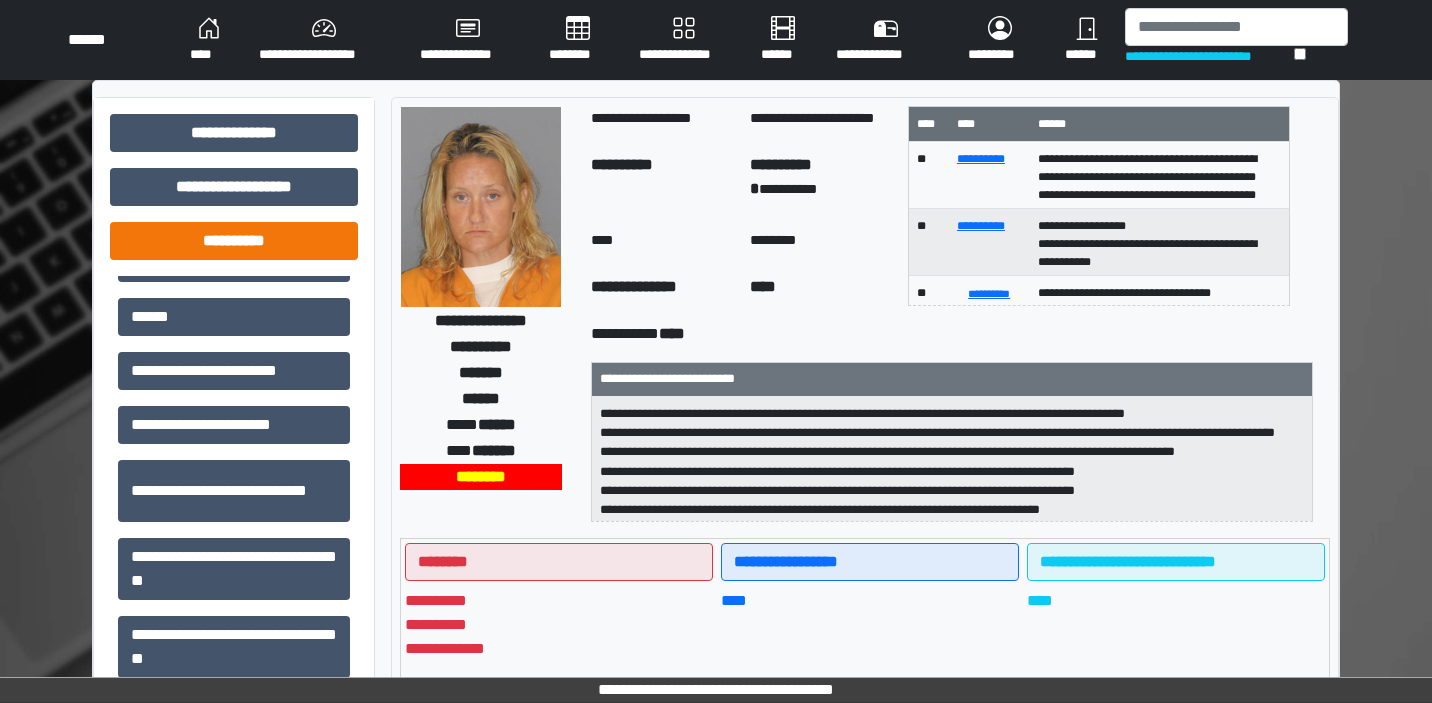 click on "**********" at bounding box center [234, 241] 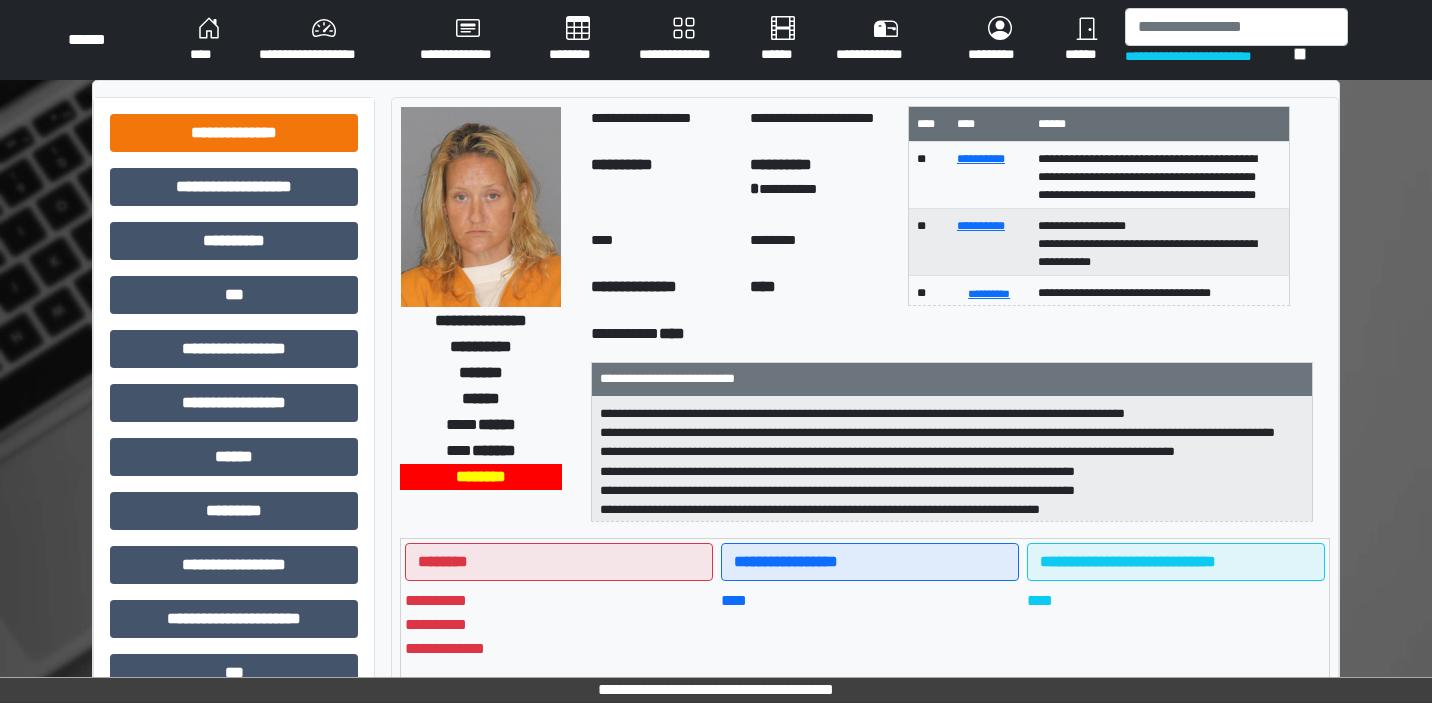 click on "**********" at bounding box center (234, 133) 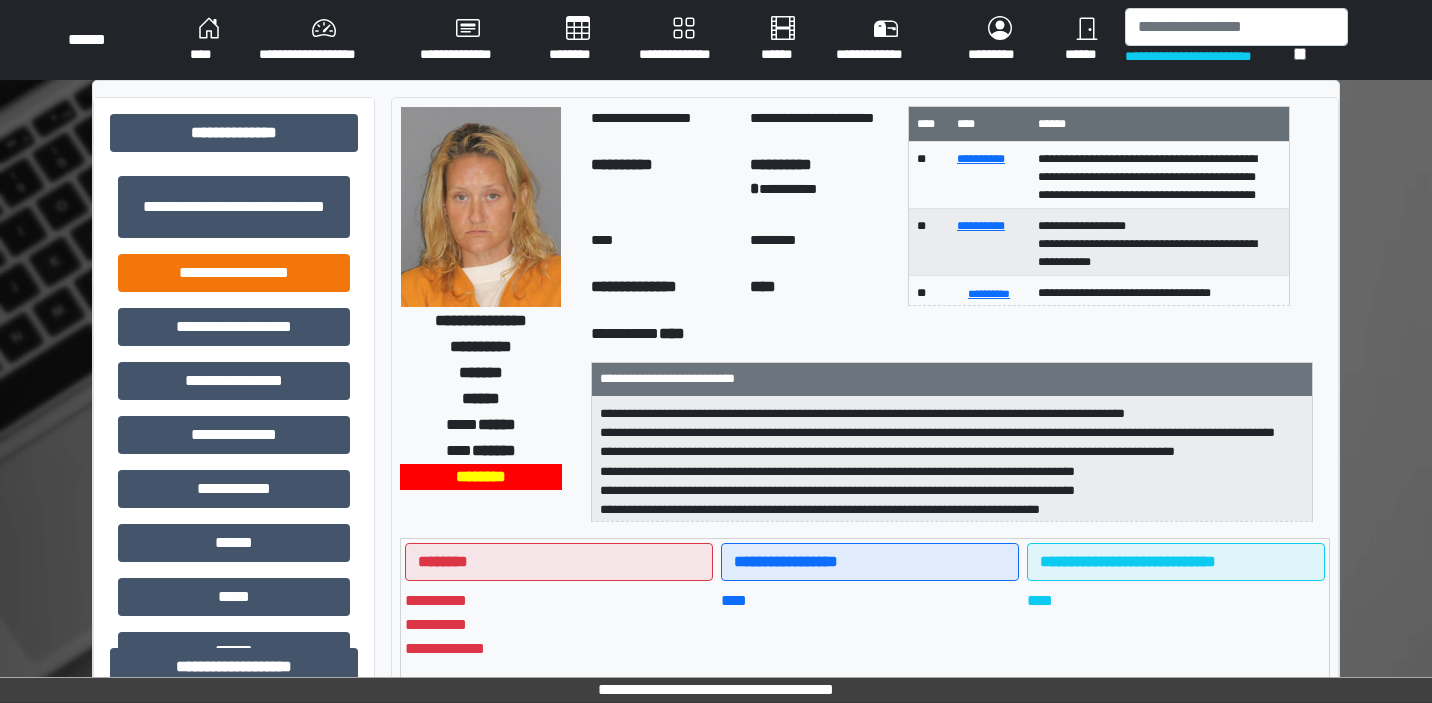 click on "**********" at bounding box center (234, 273) 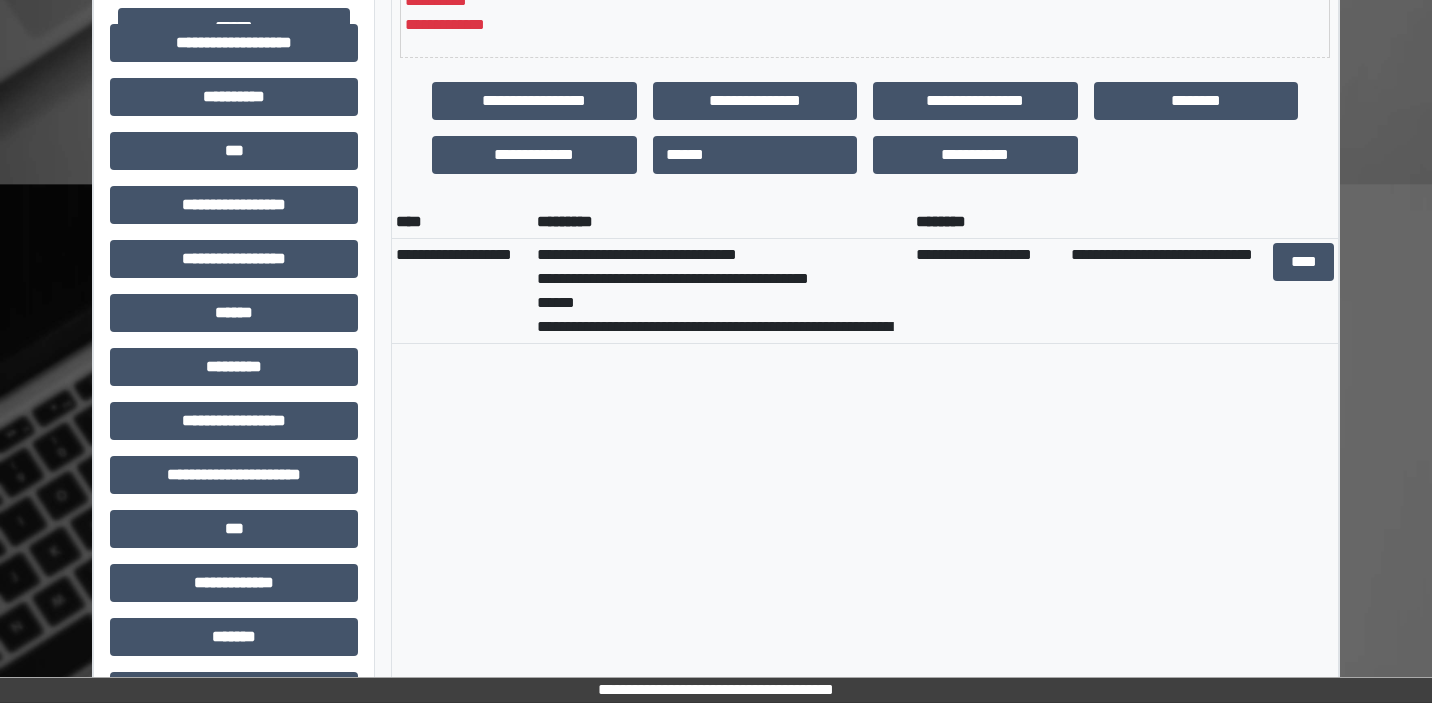 scroll, scrollTop: 637, scrollLeft: 0, axis: vertical 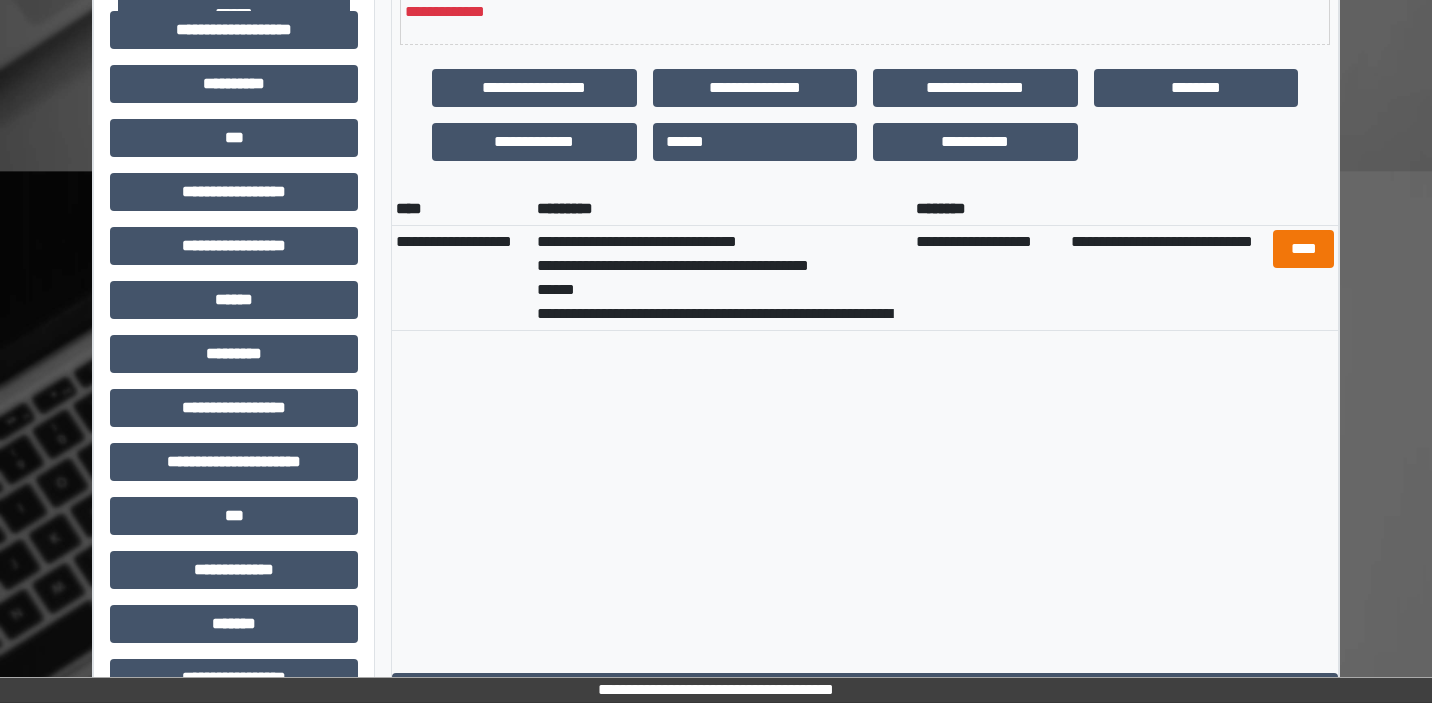 click on "****" at bounding box center [1303, 249] 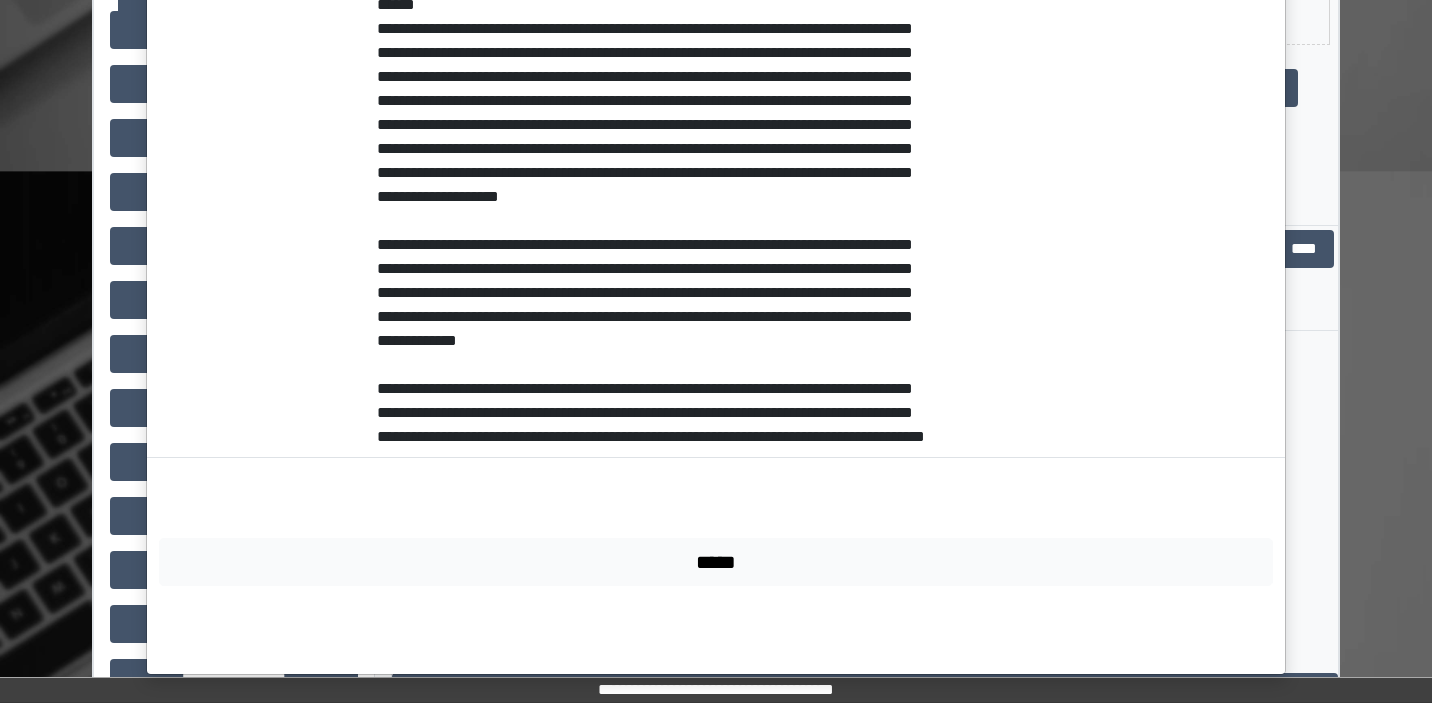 scroll, scrollTop: 444, scrollLeft: 0, axis: vertical 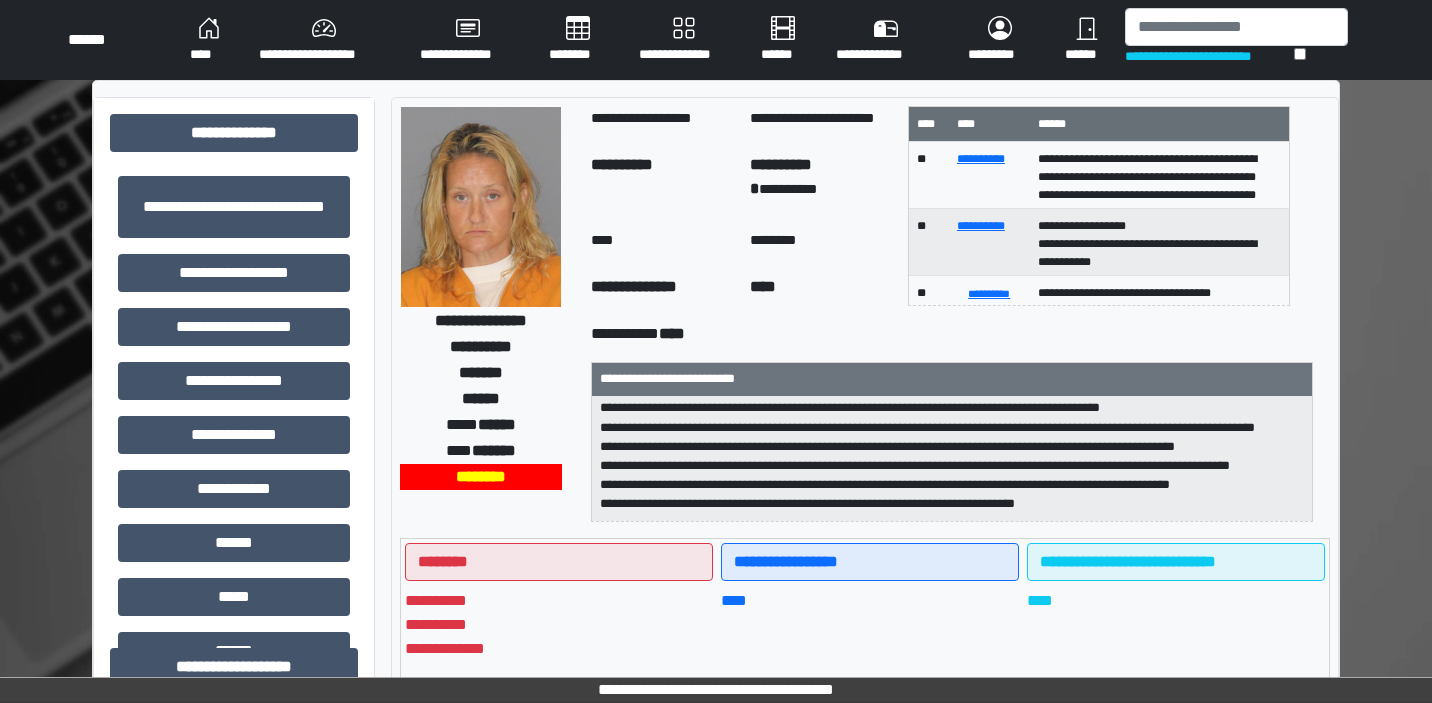 click on "********" at bounding box center (578, 40) 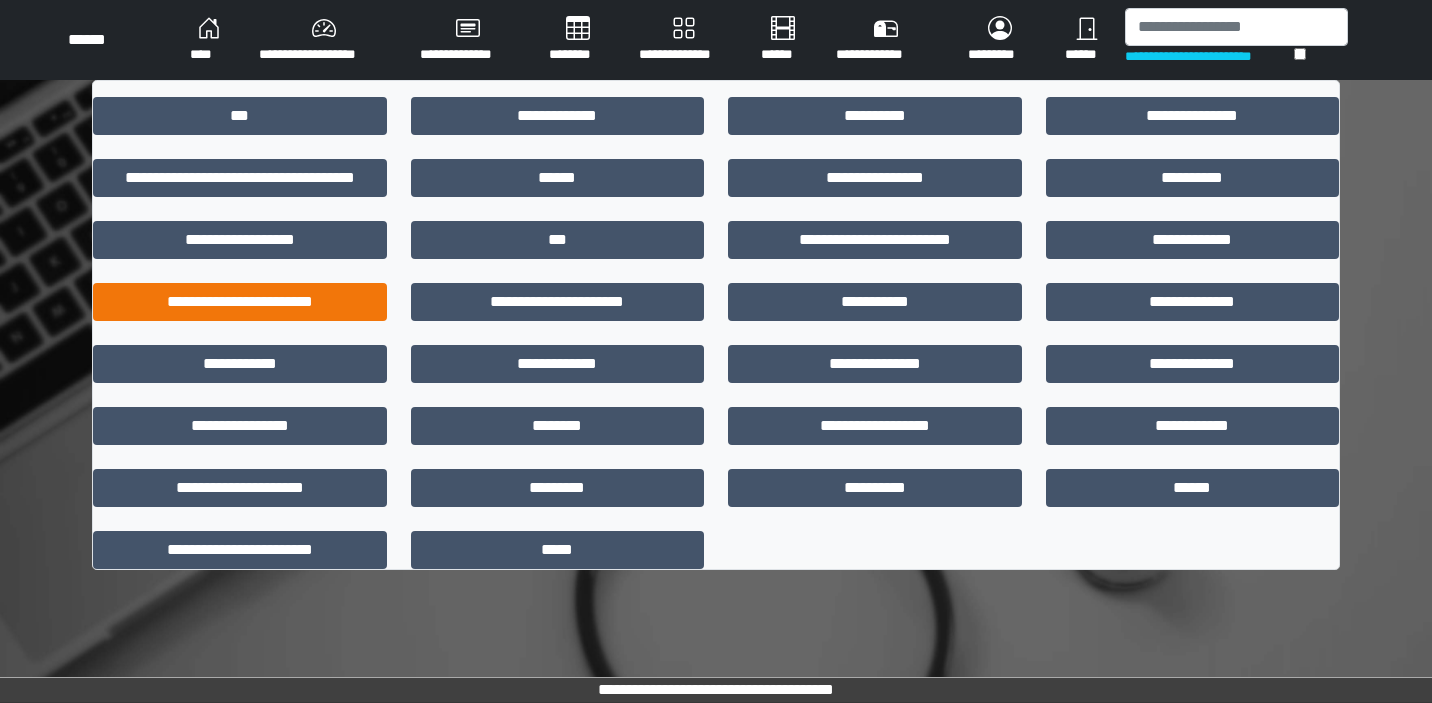 click on "**********" at bounding box center (240, 302) 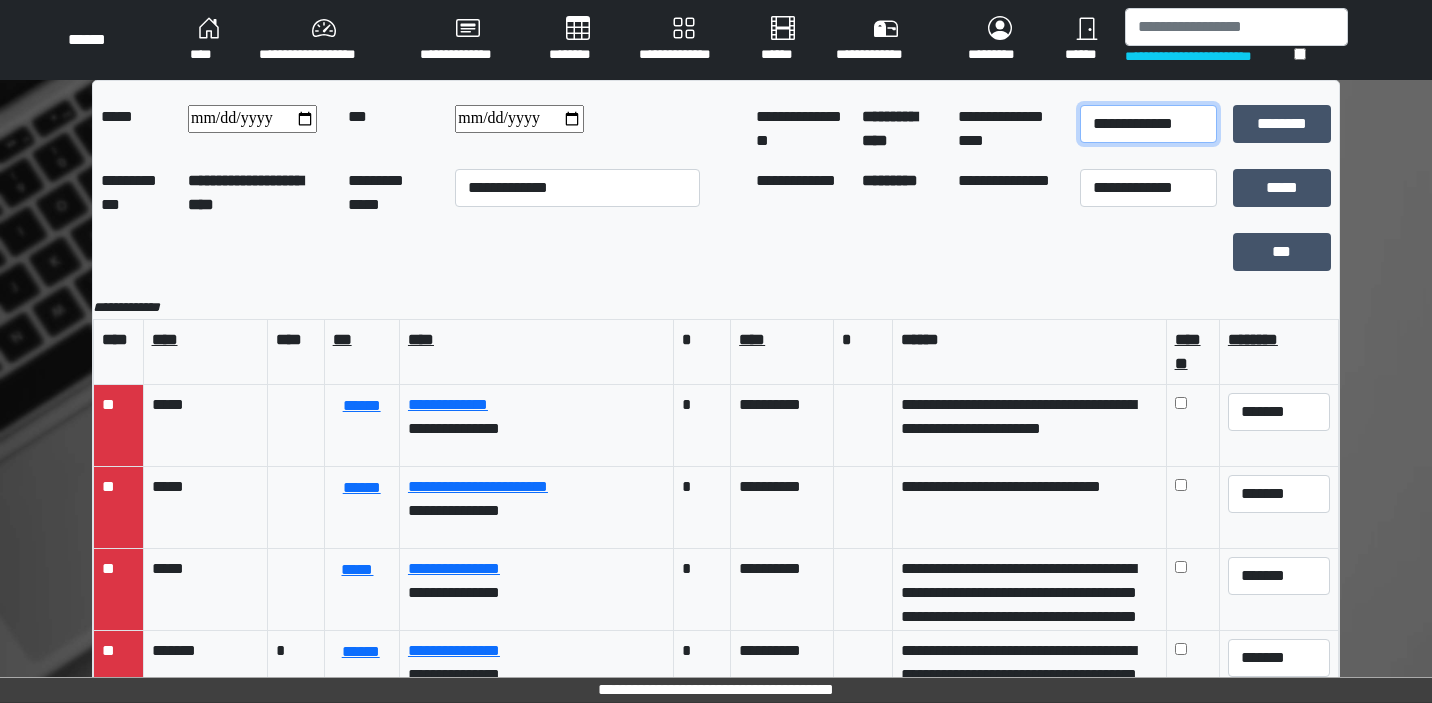 select on "*" 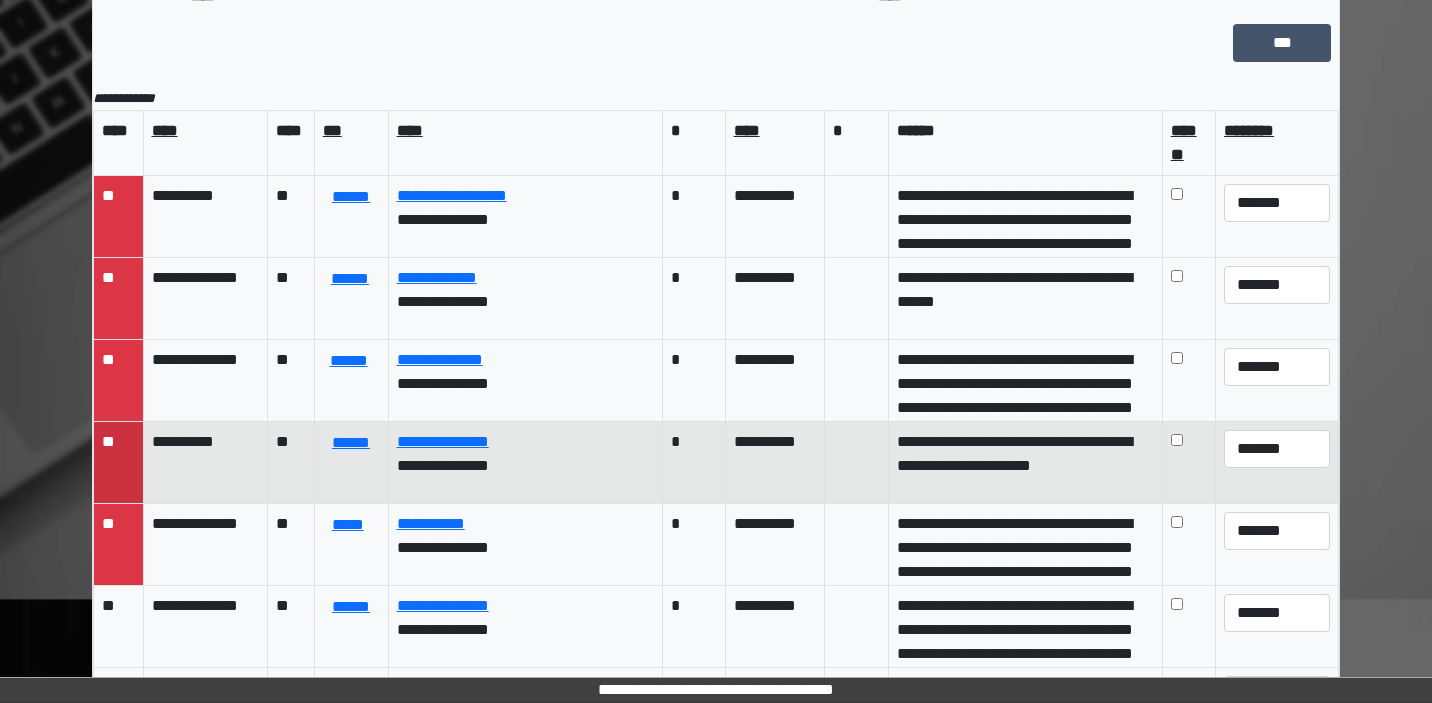 scroll, scrollTop: 209, scrollLeft: 0, axis: vertical 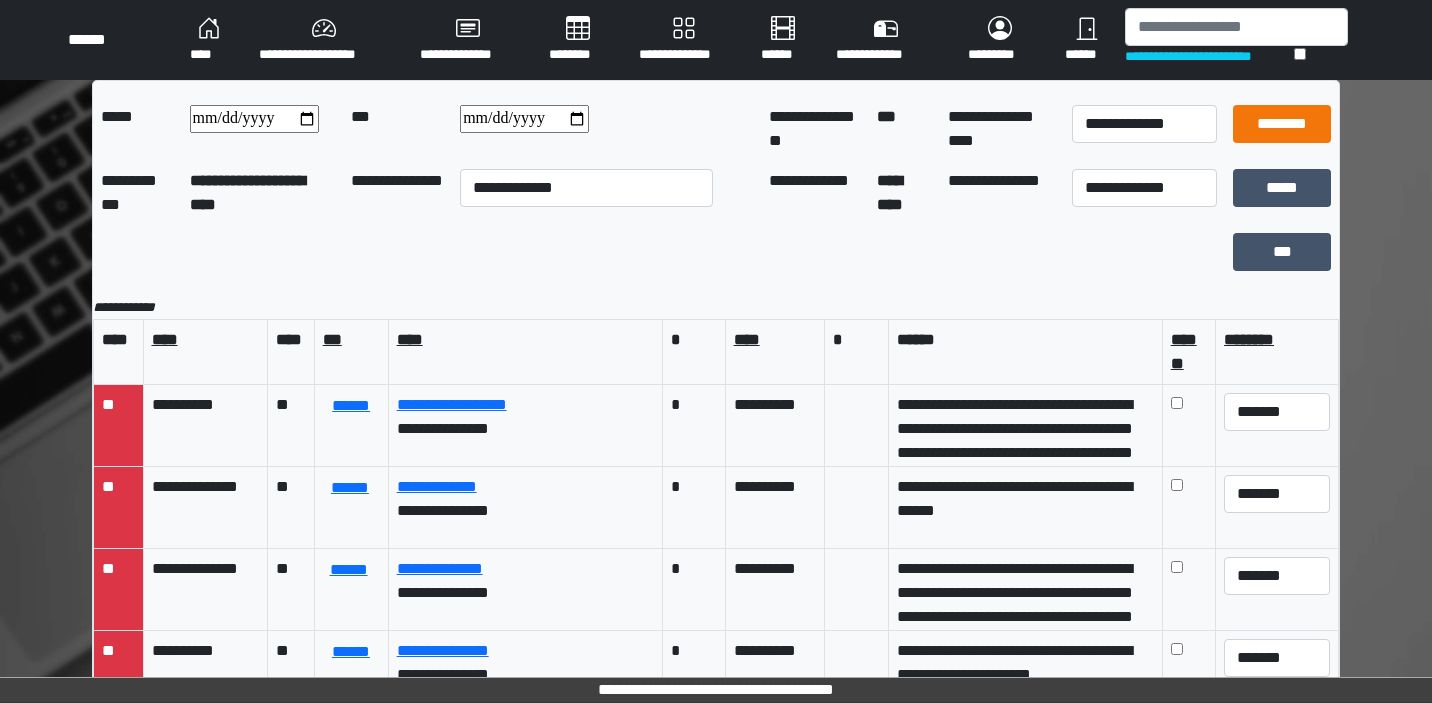 click on "********" at bounding box center (1282, 124) 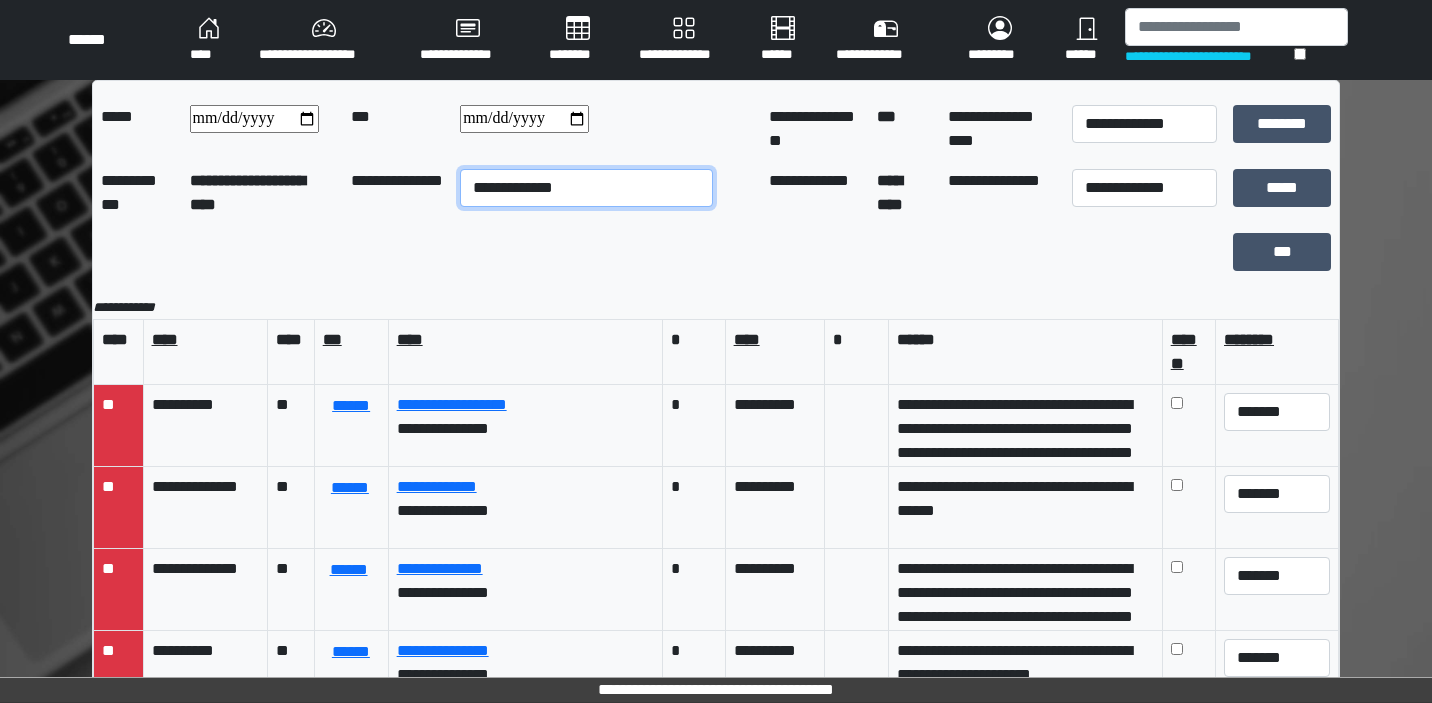 select on "**" 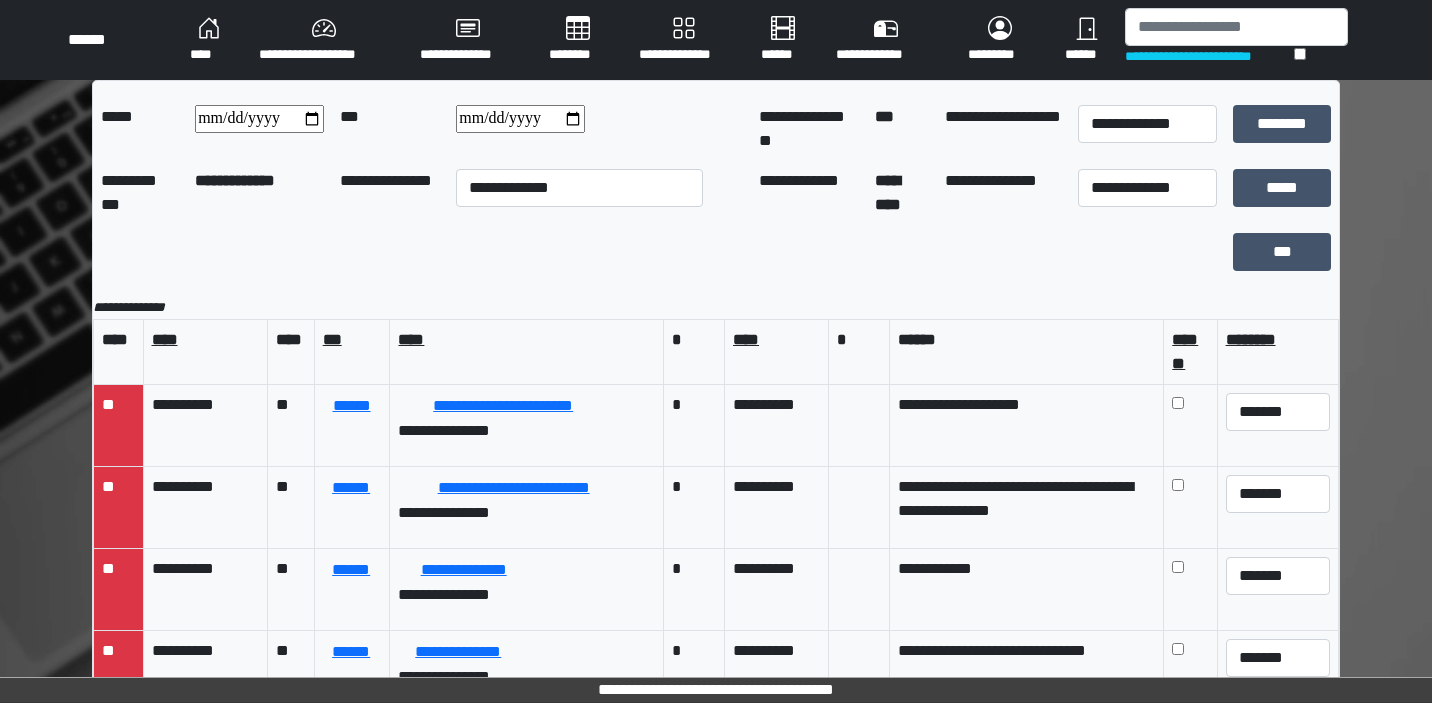 scroll, scrollTop: 0, scrollLeft: 0, axis: both 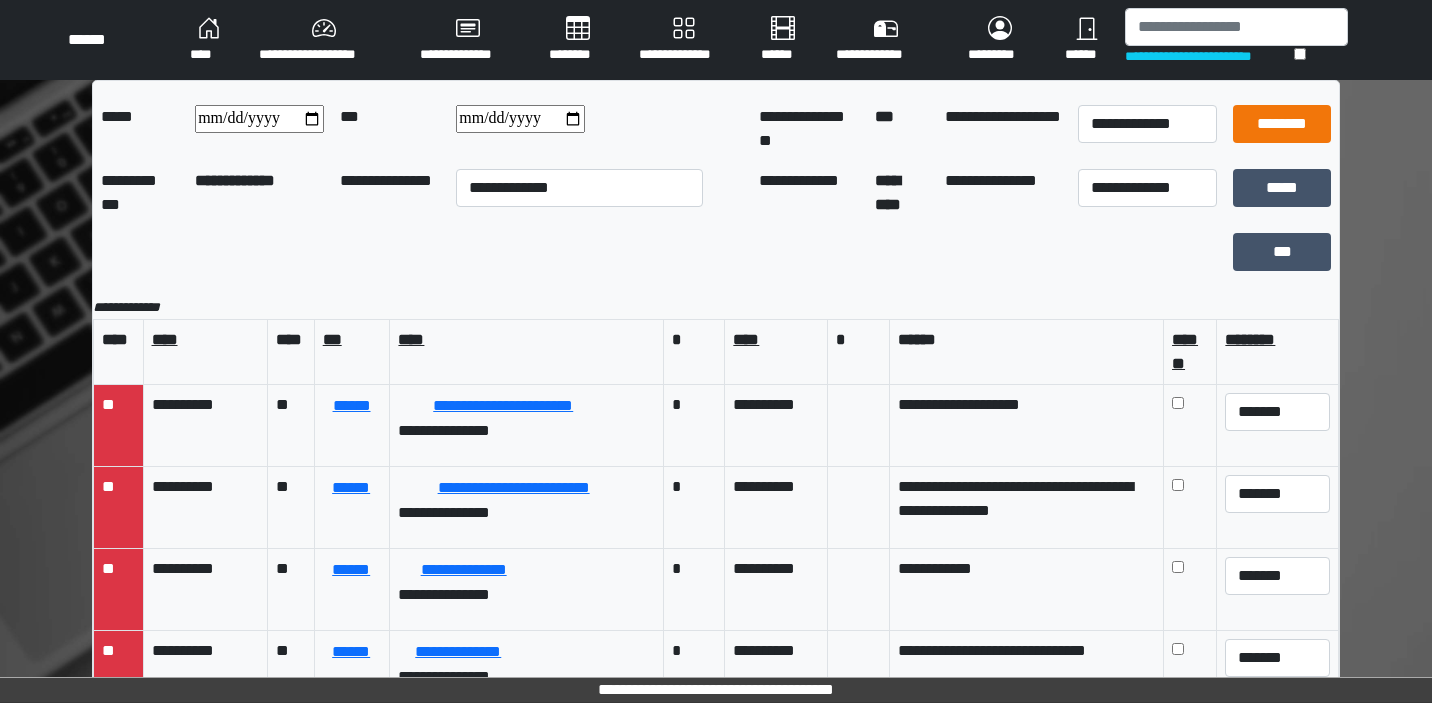 click on "********" at bounding box center [1282, 124] 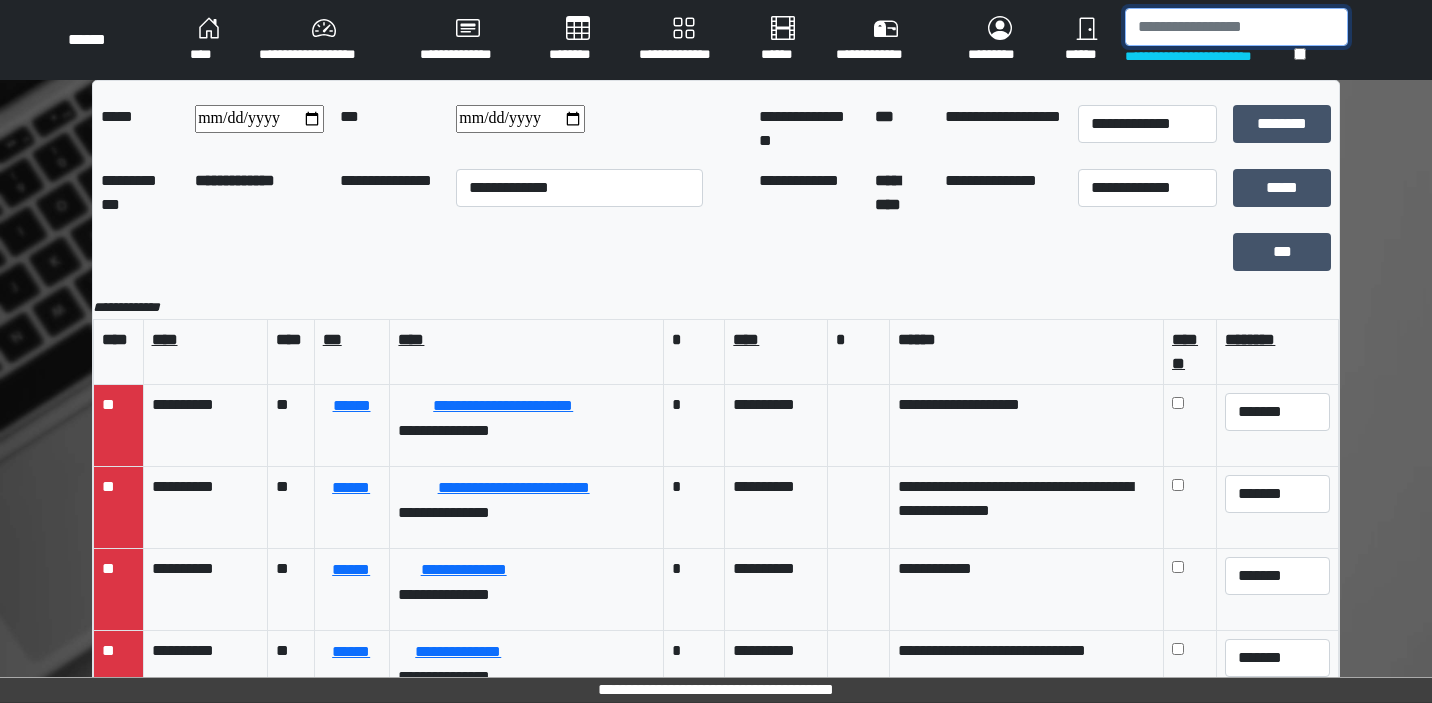 click at bounding box center [1236, 27] 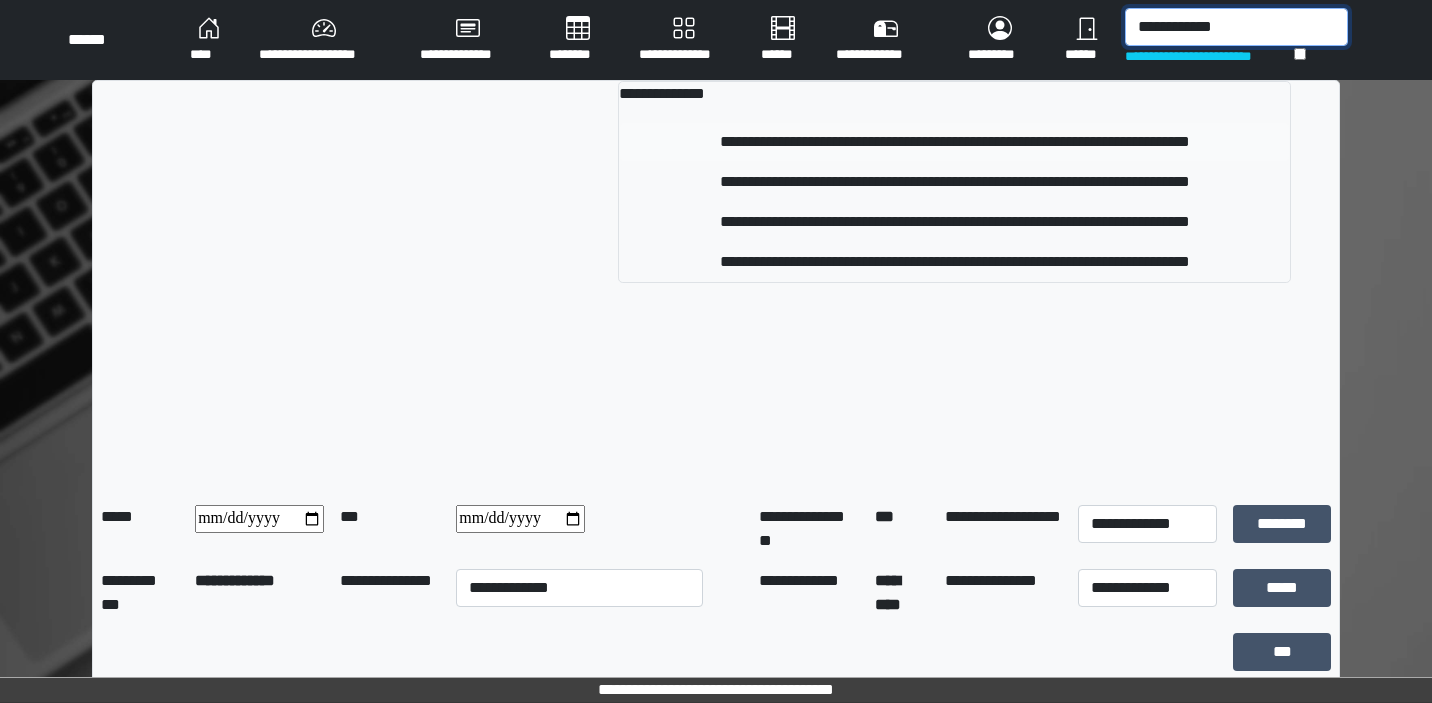 type on "**********" 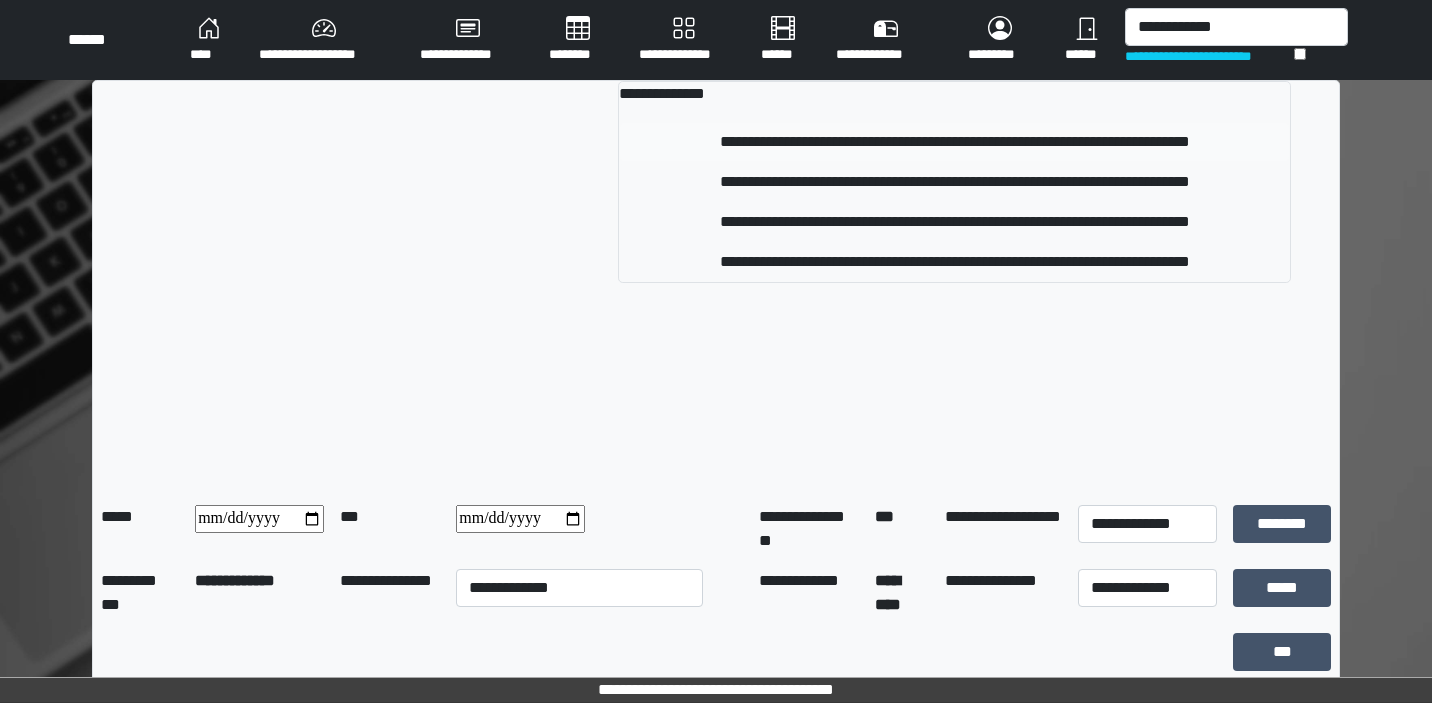 click on "**********" at bounding box center (954, 142) 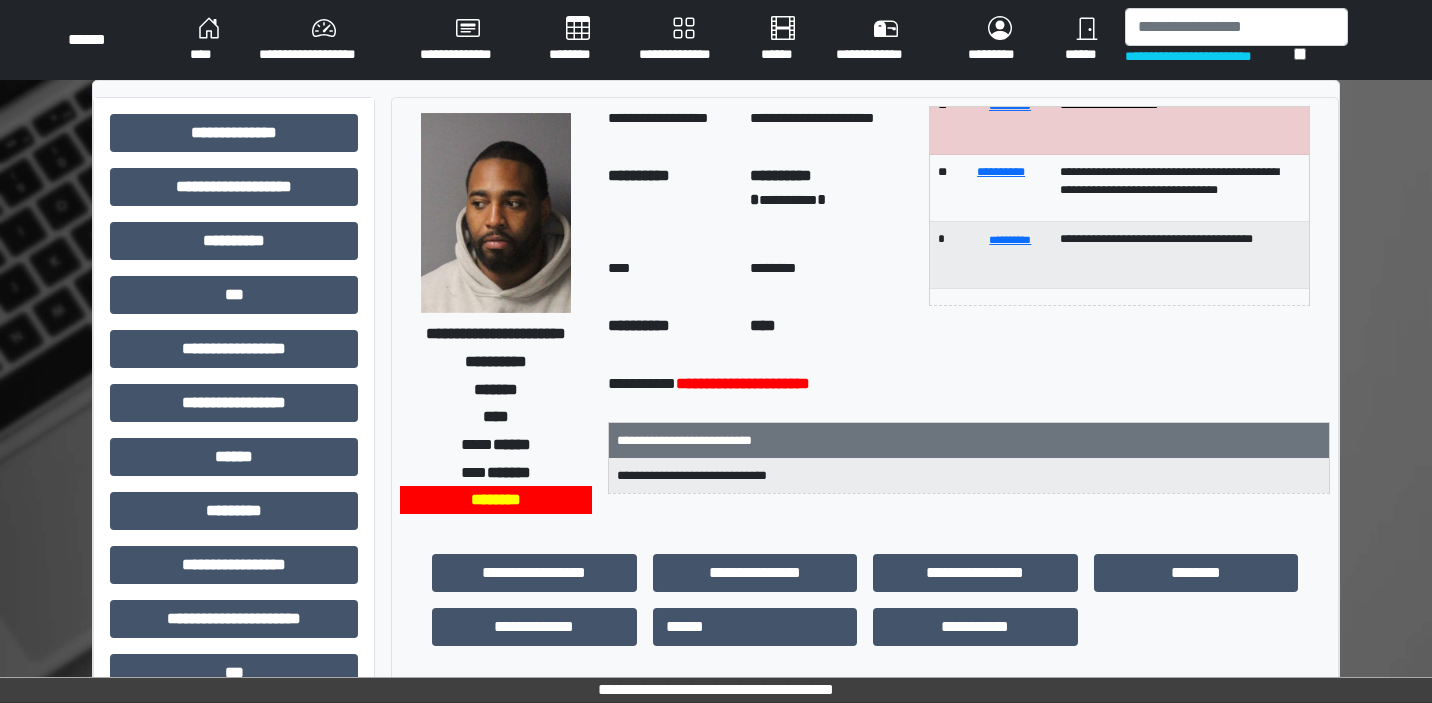 scroll, scrollTop: 121, scrollLeft: 0, axis: vertical 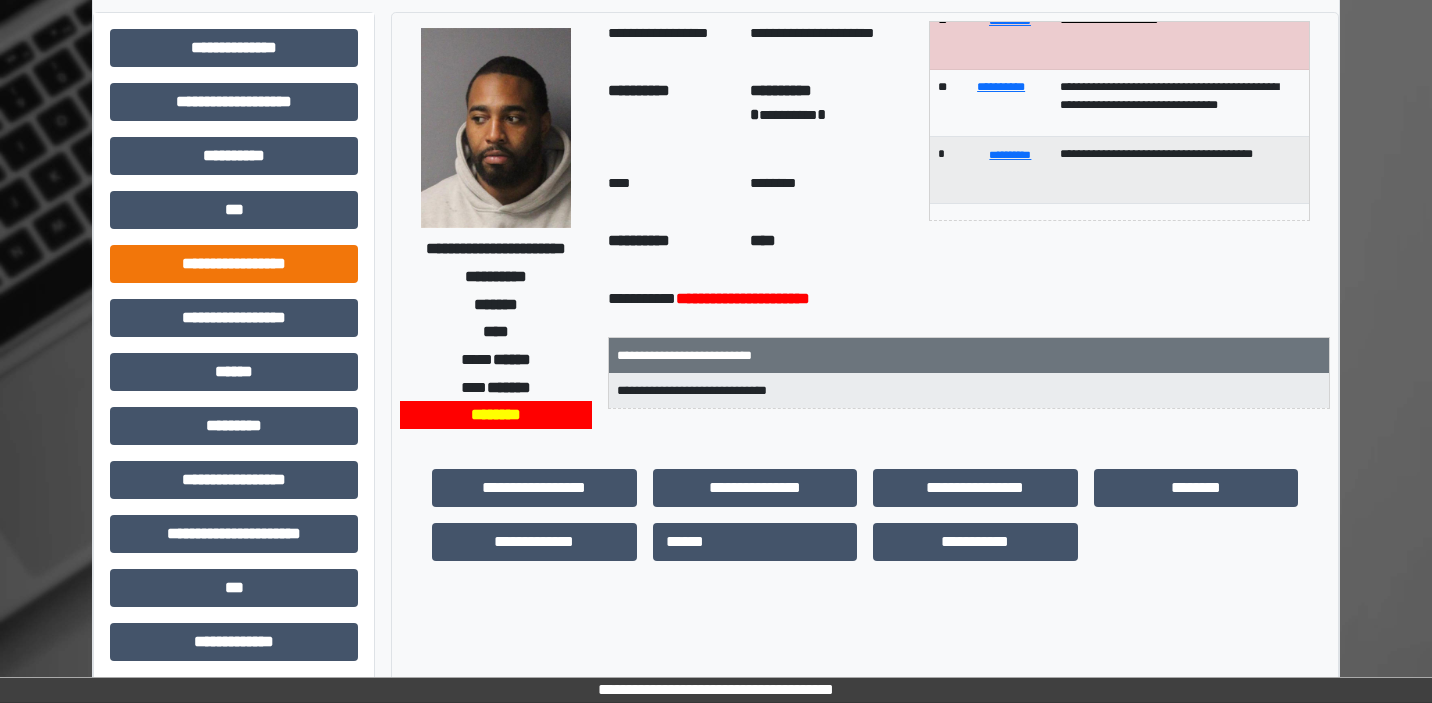 click on "**********" at bounding box center [234, 264] 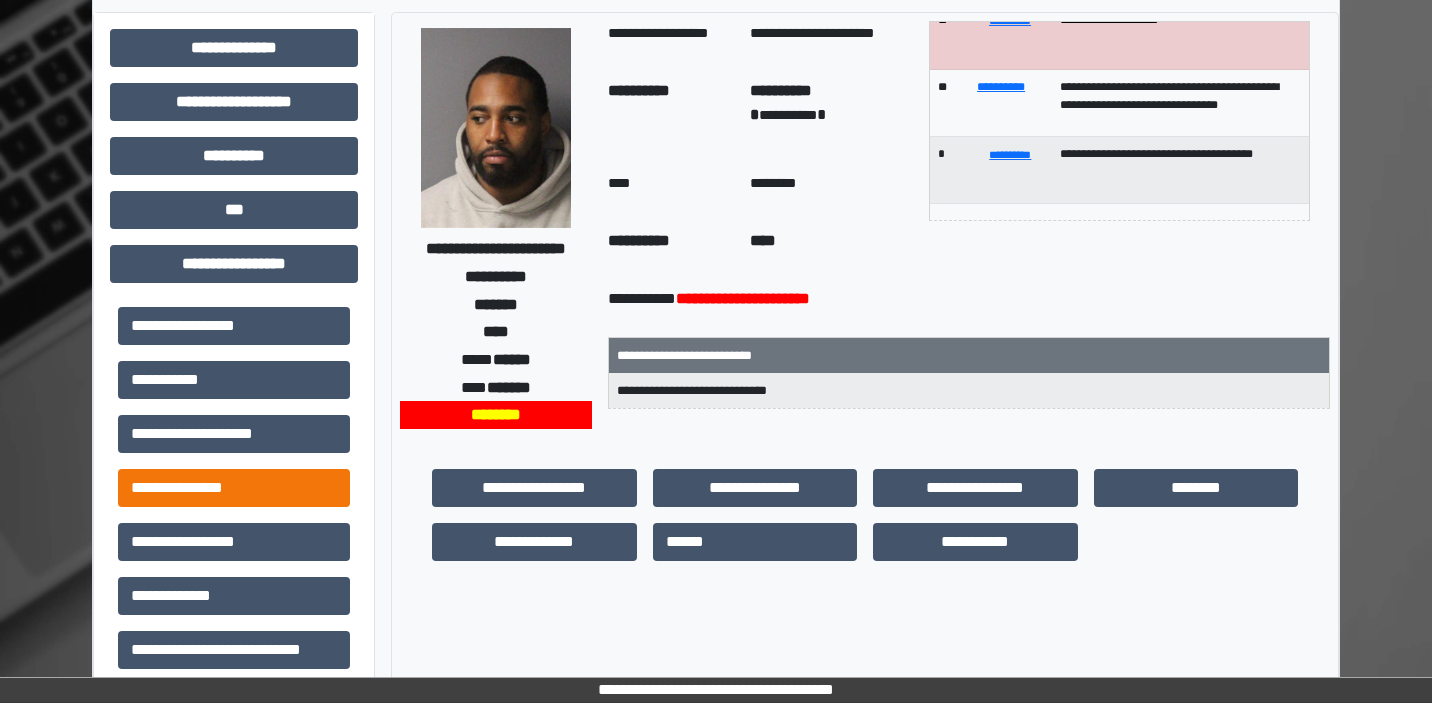 click on "**********" at bounding box center [234, 488] 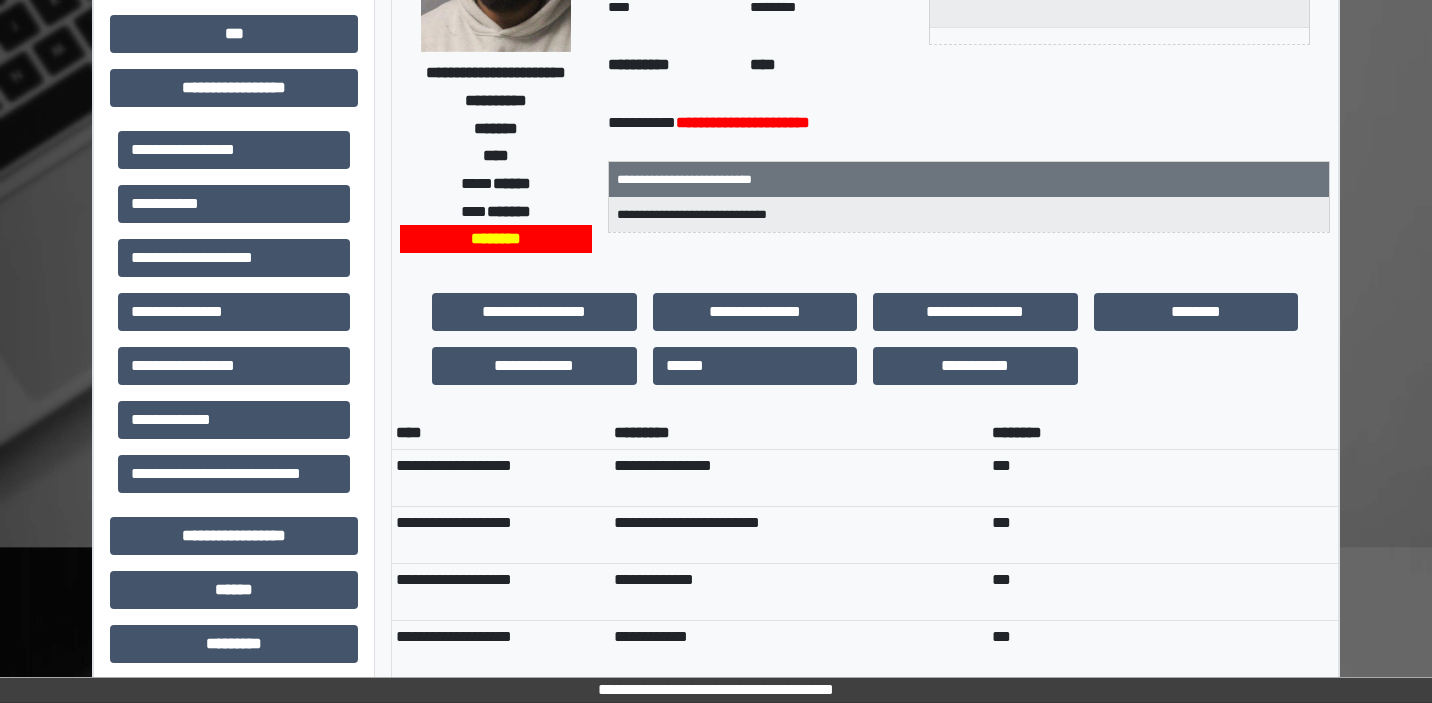 scroll, scrollTop: 262, scrollLeft: 0, axis: vertical 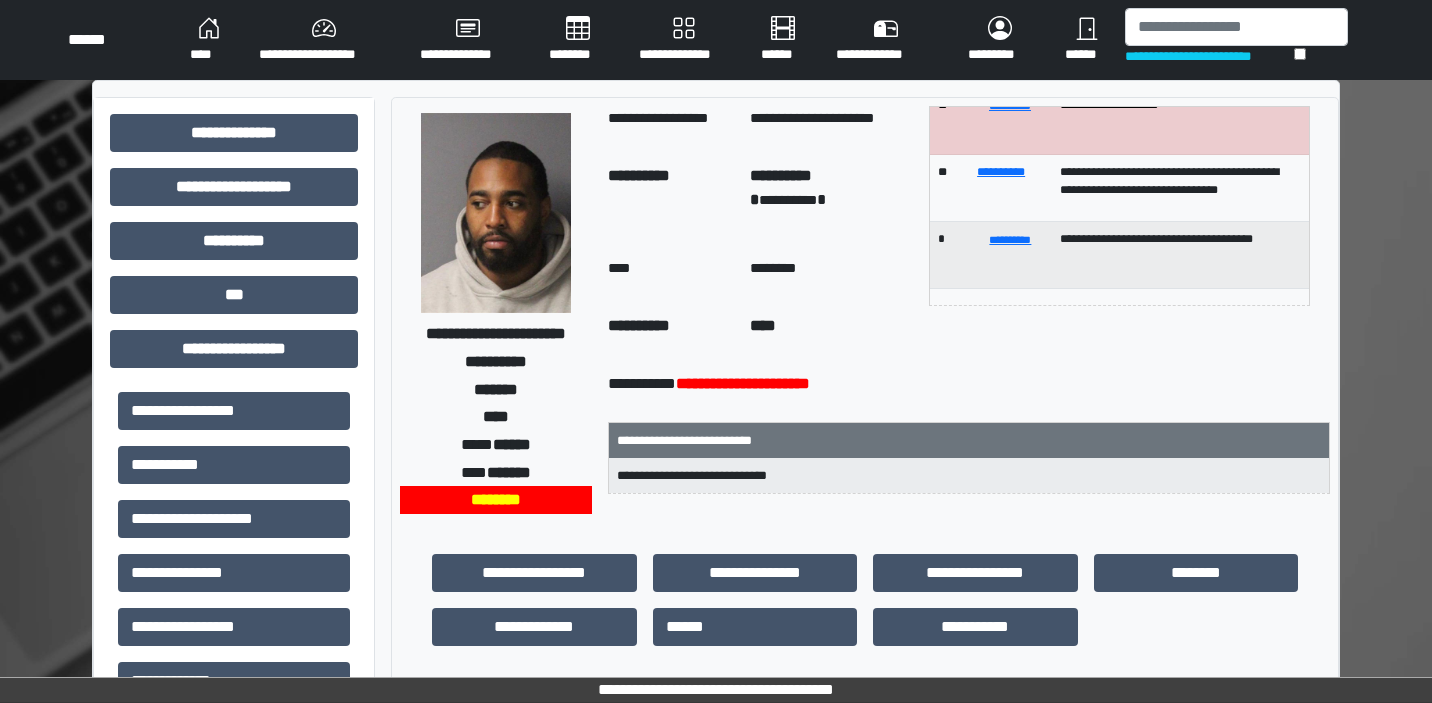 click on "****" at bounding box center (208, 40) 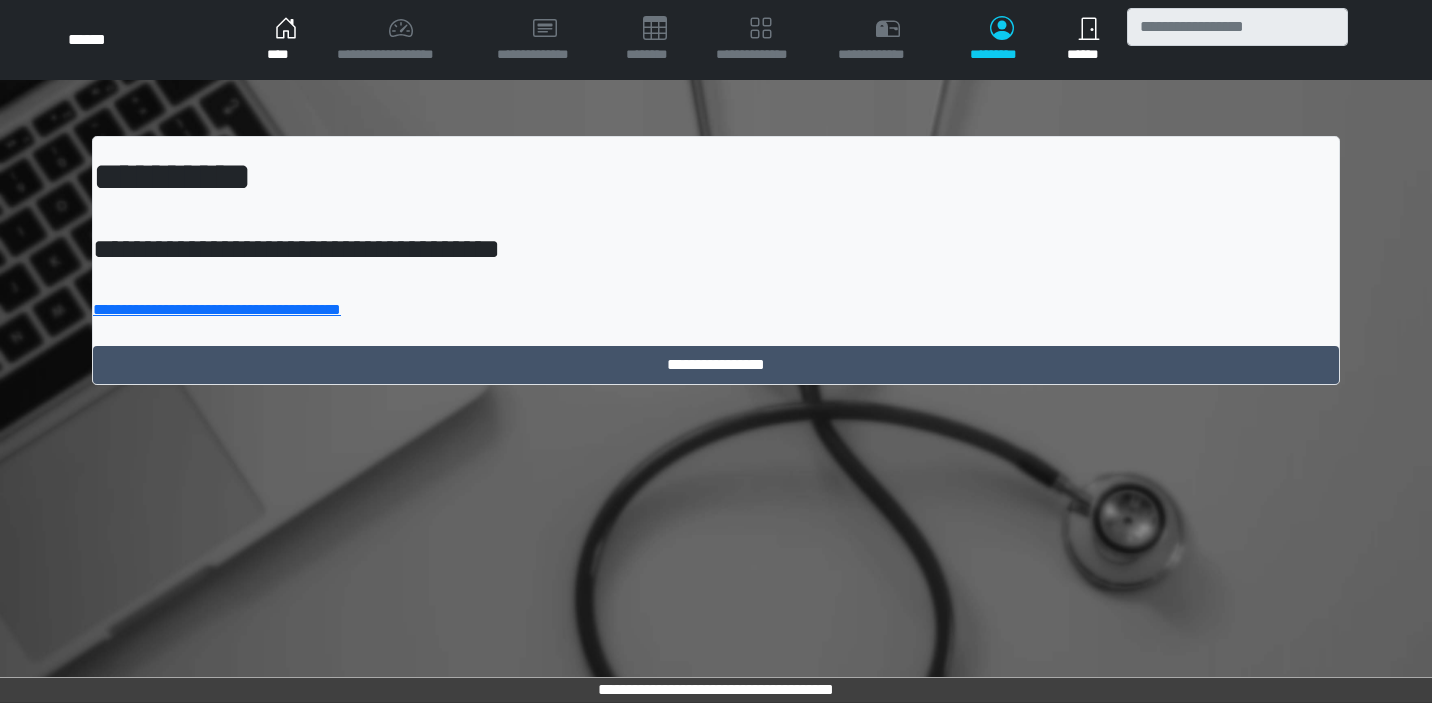 scroll, scrollTop: 0, scrollLeft: 0, axis: both 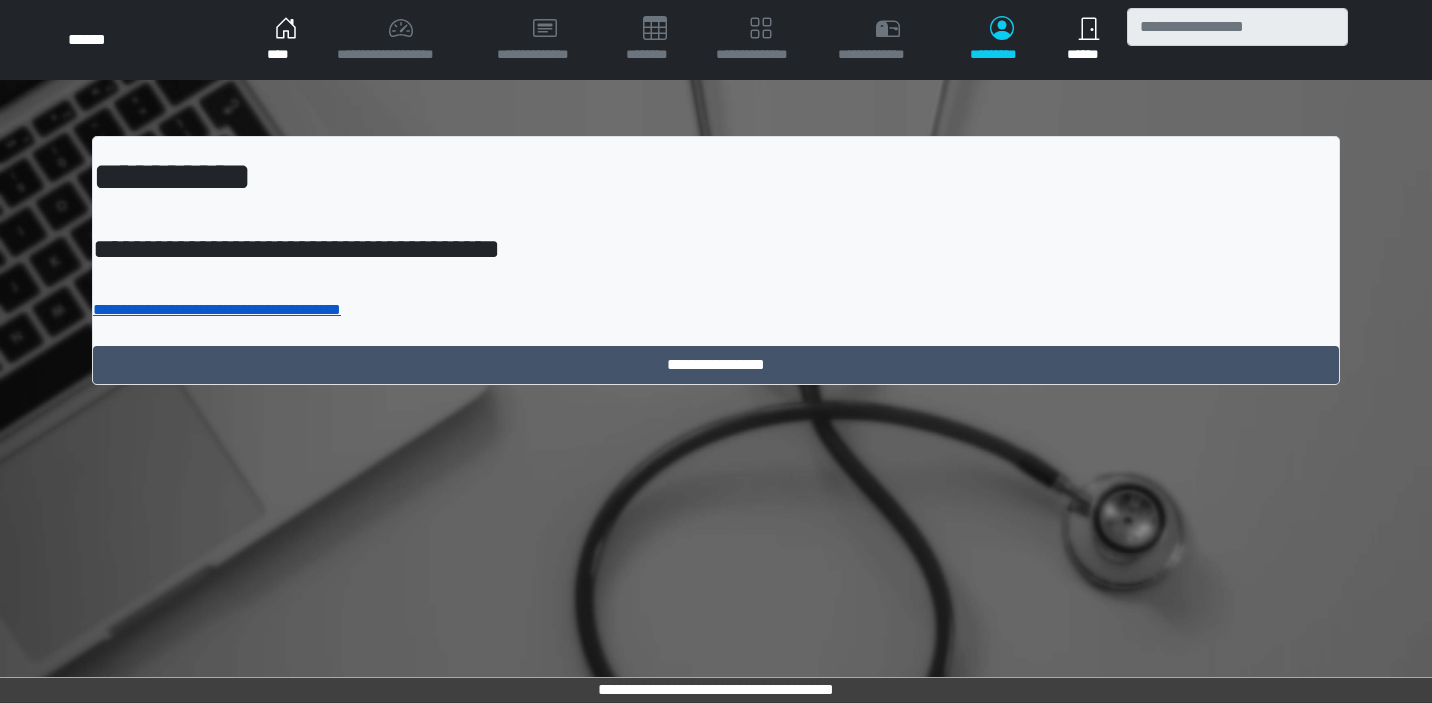 click on "**********" at bounding box center (217, 309) 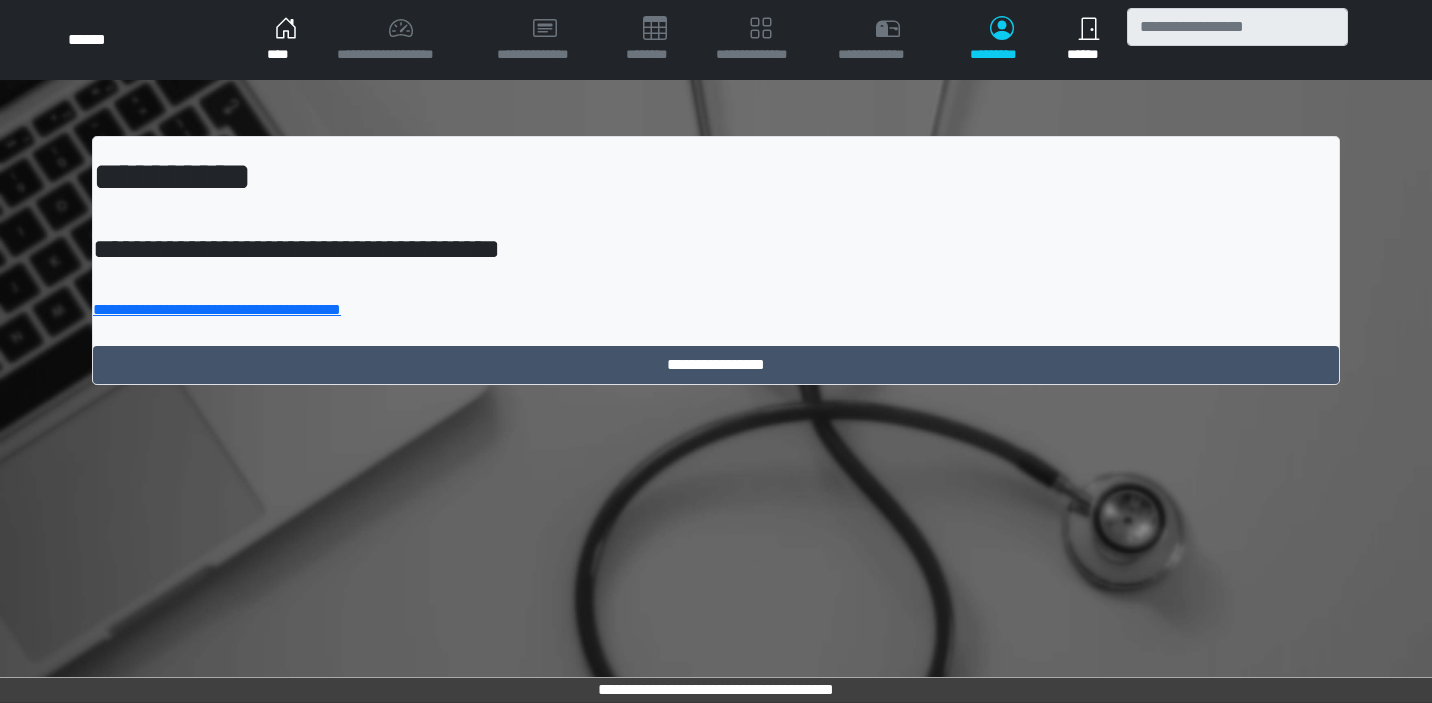 scroll, scrollTop: 0, scrollLeft: 0, axis: both 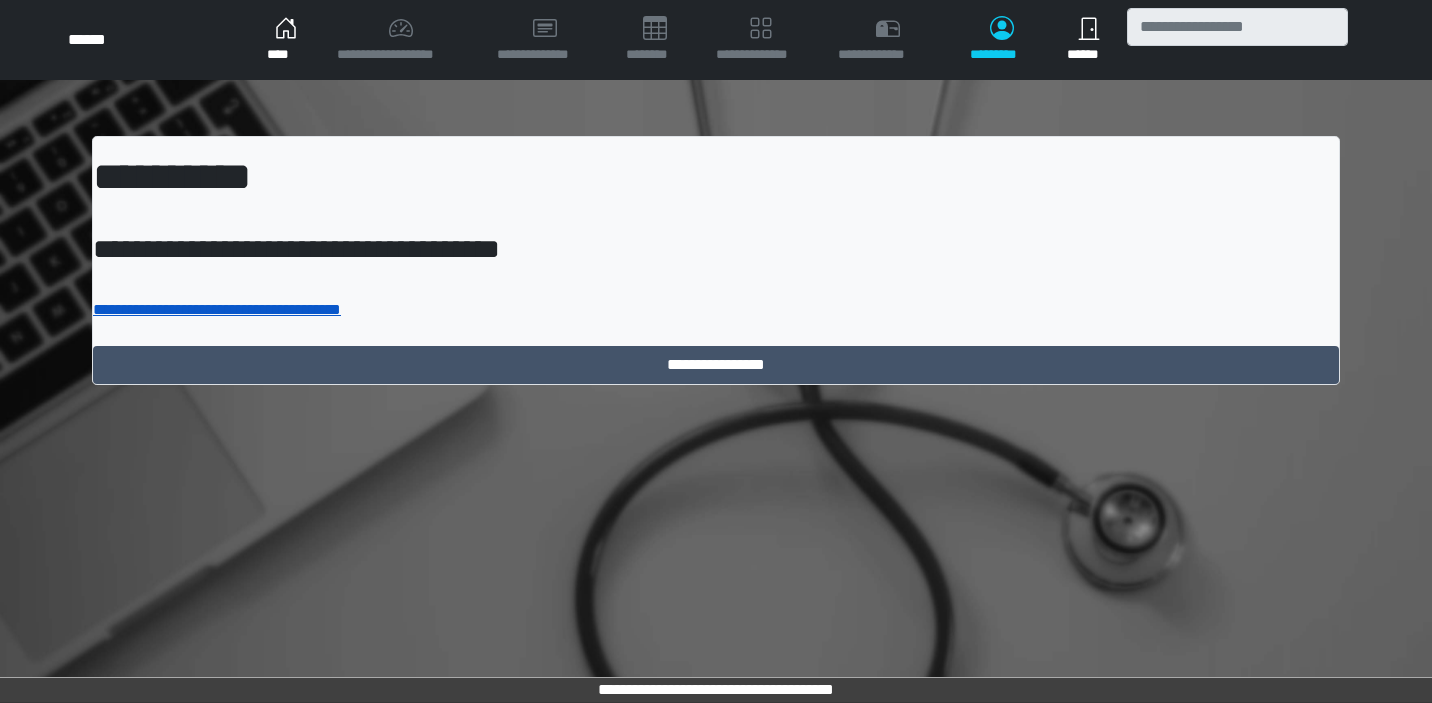 click on "**********" at bounding box center [217, 309] 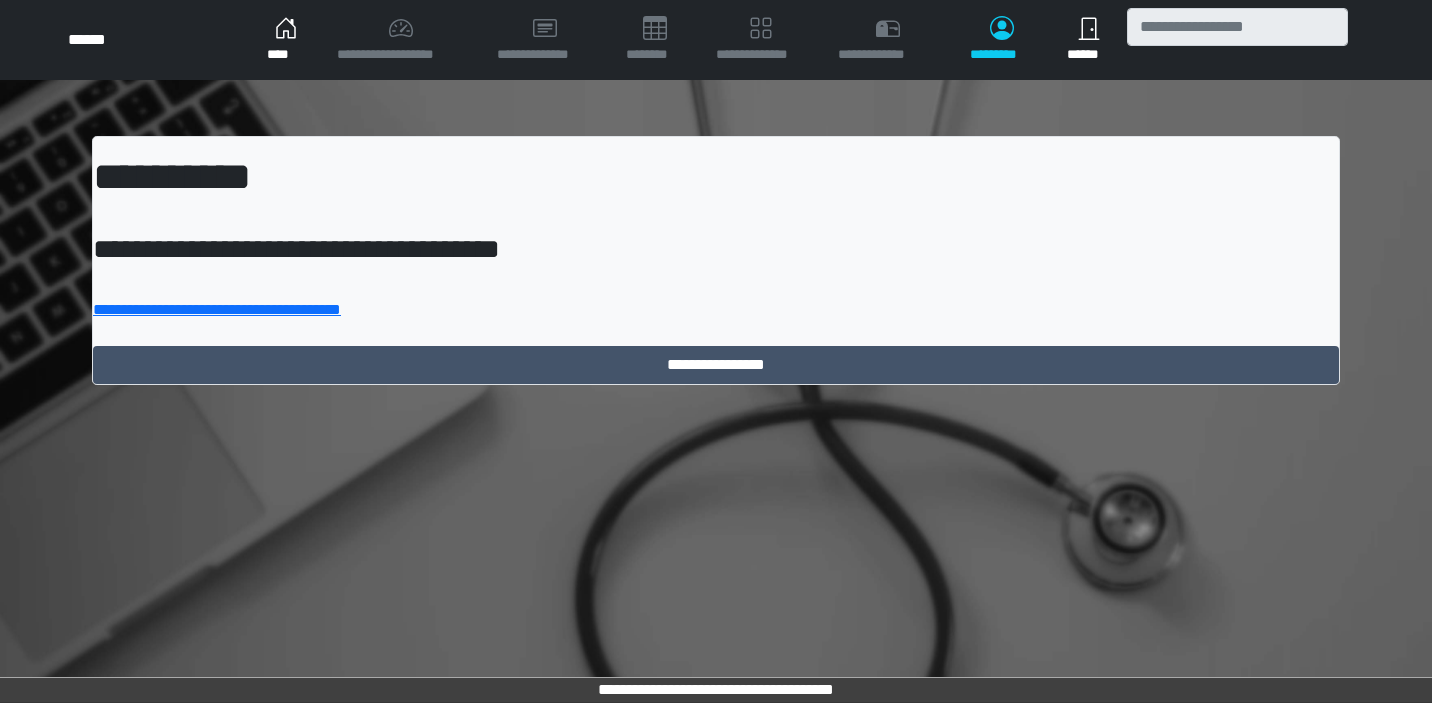 click on "****" at bounding box center (285, 40) 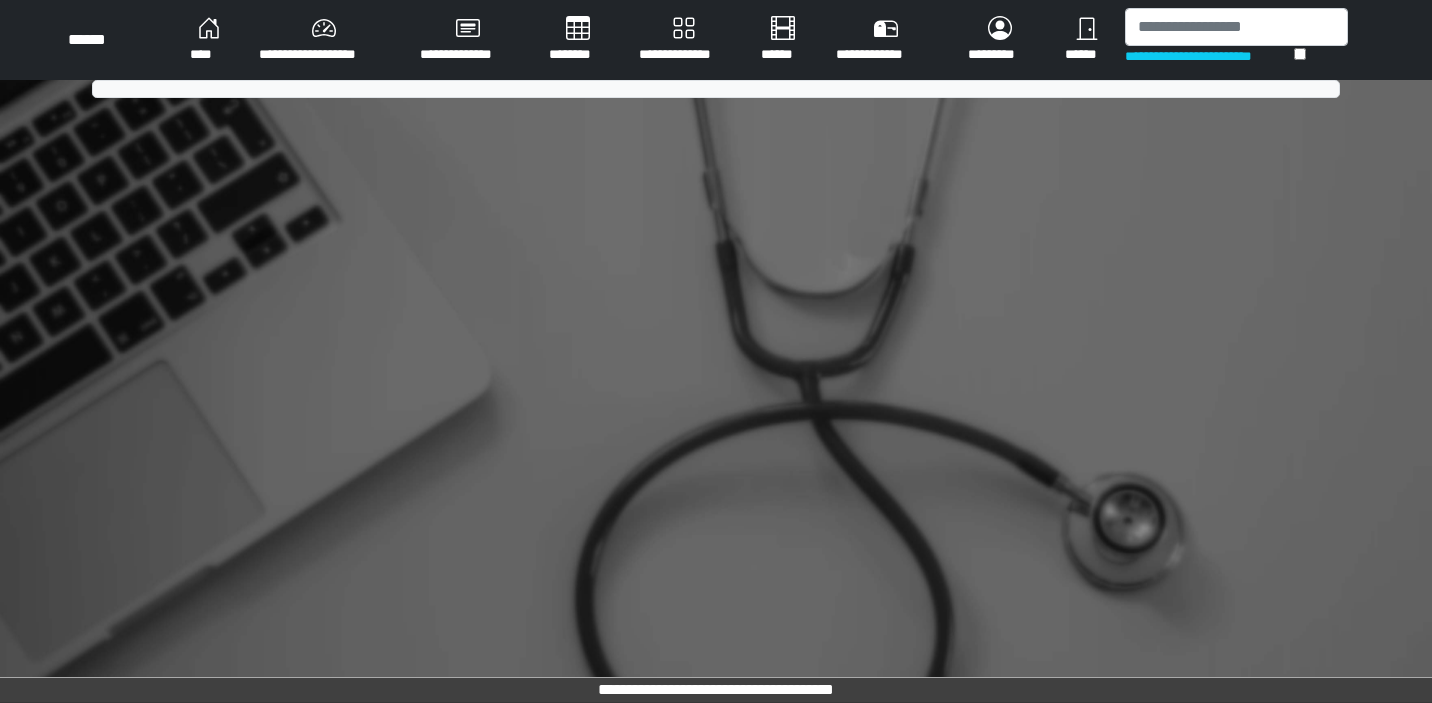 scroll, scrollTop: 0, scrollLeft: 0, axis: both 